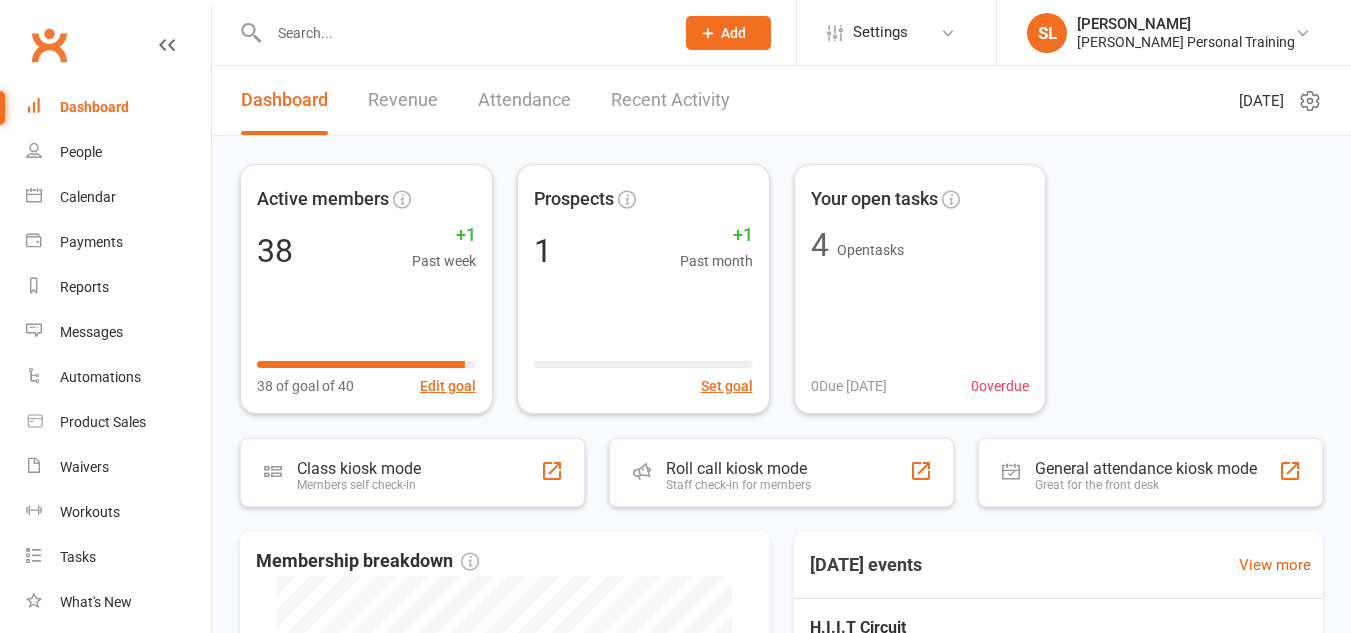scroll, scrollTop: 0, scrollLeft: 0, axis: both 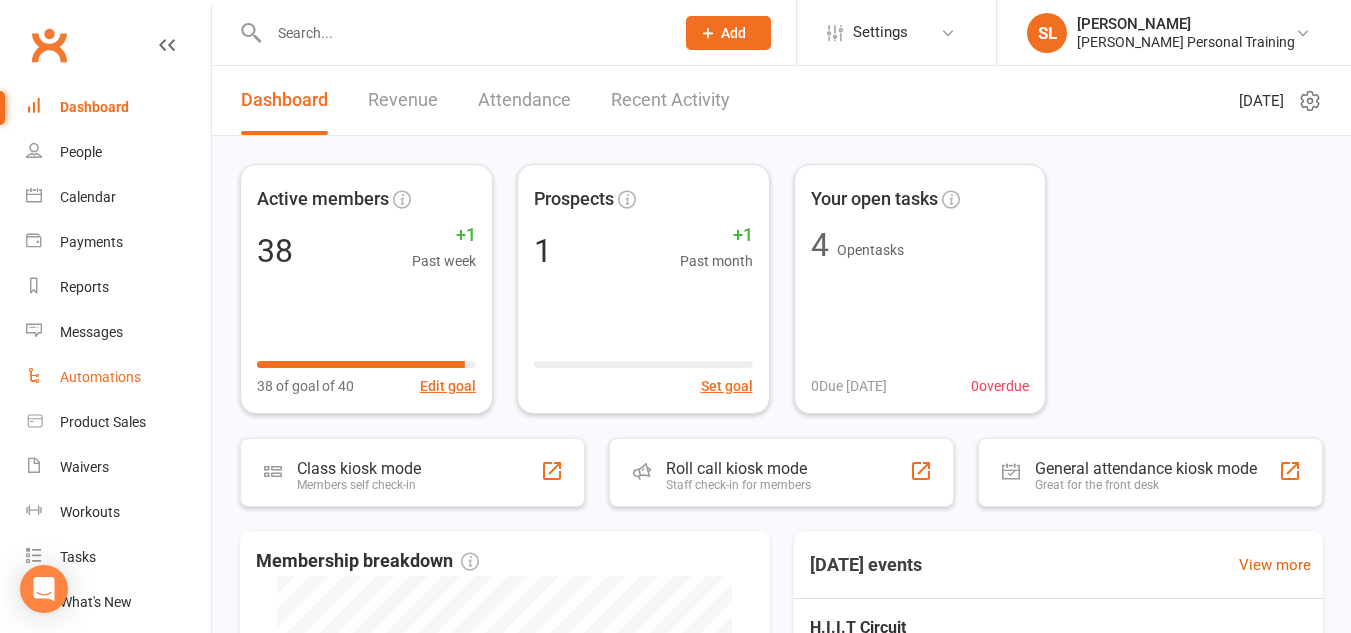 click on "Automations" at bounding box center (100, 377) 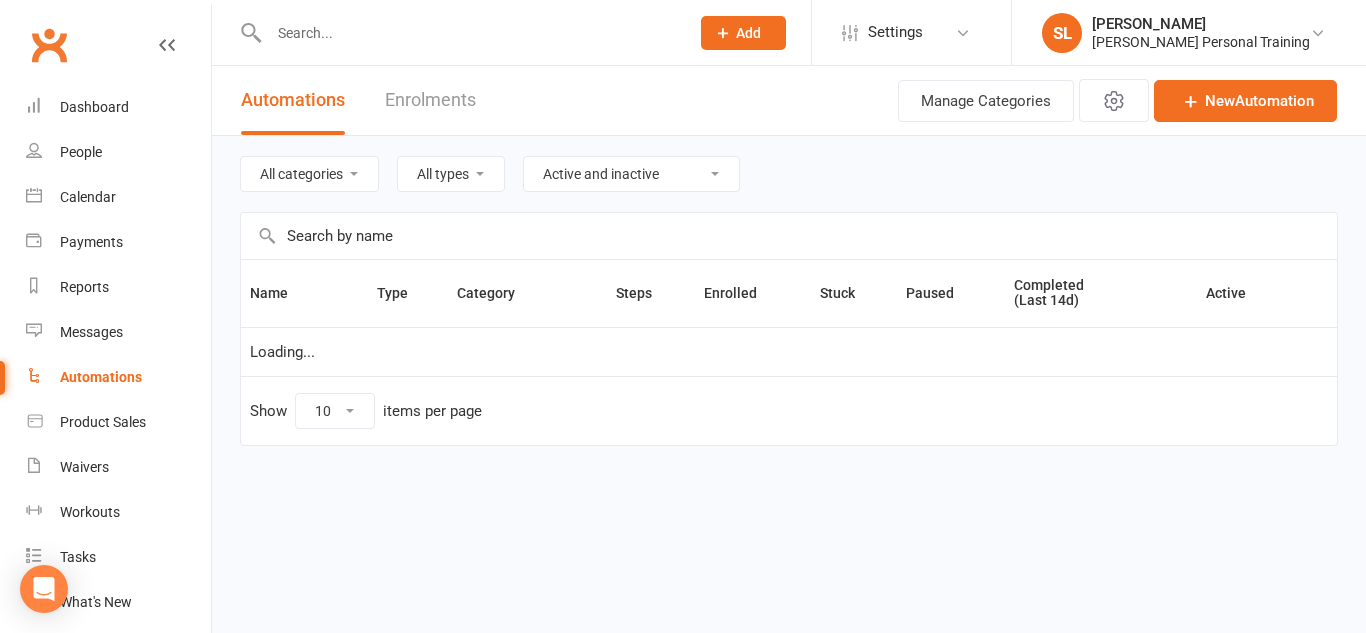 select on "100" 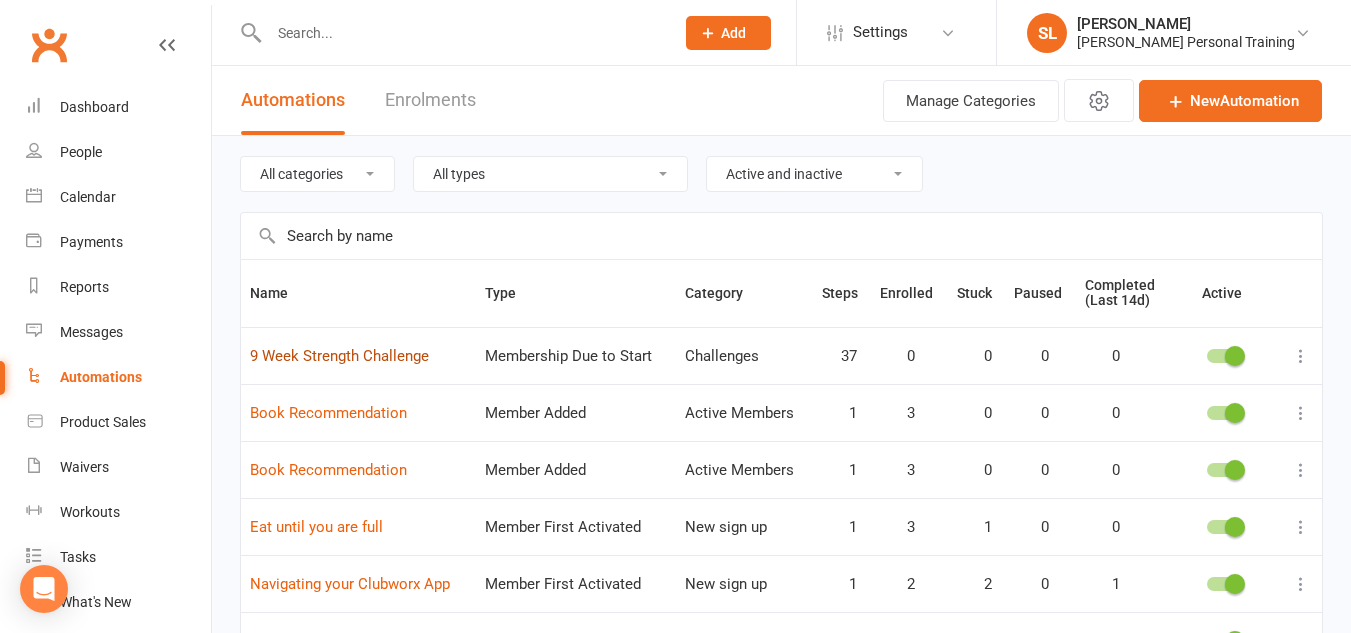 click on "9 Week Strength Challenge" at bounding box center [339, 356] 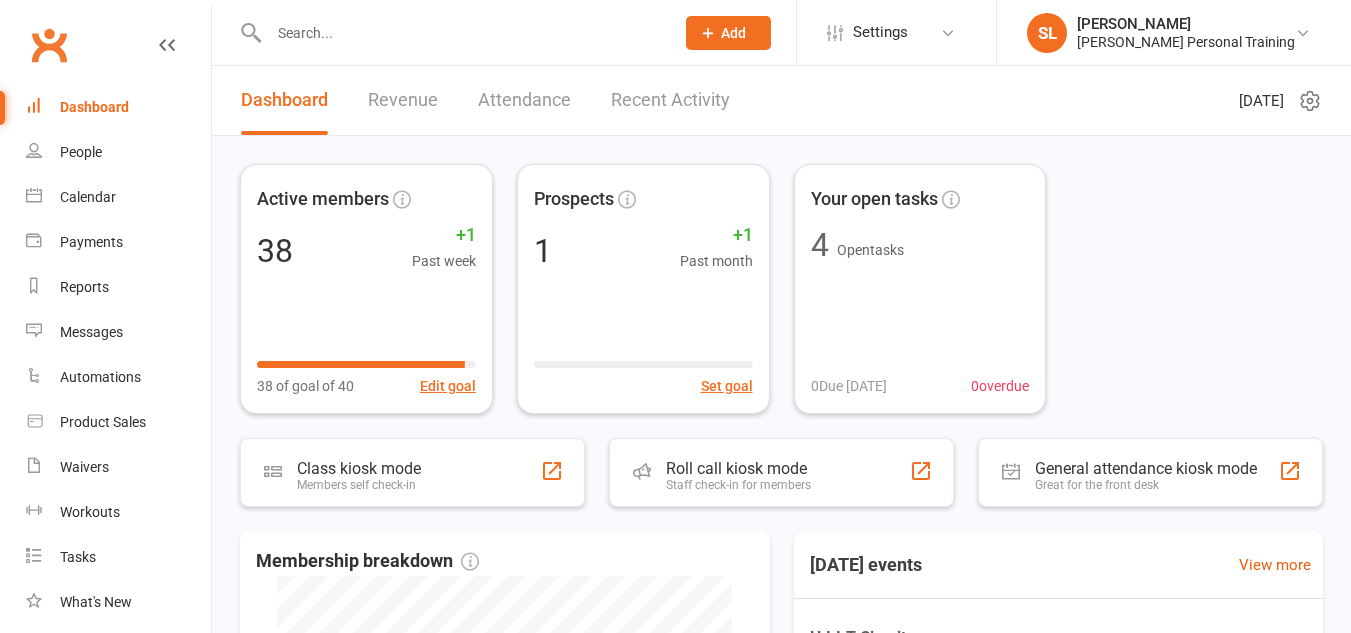 scroll, scrollTop: 0, scrollLeft: 0, axis: both 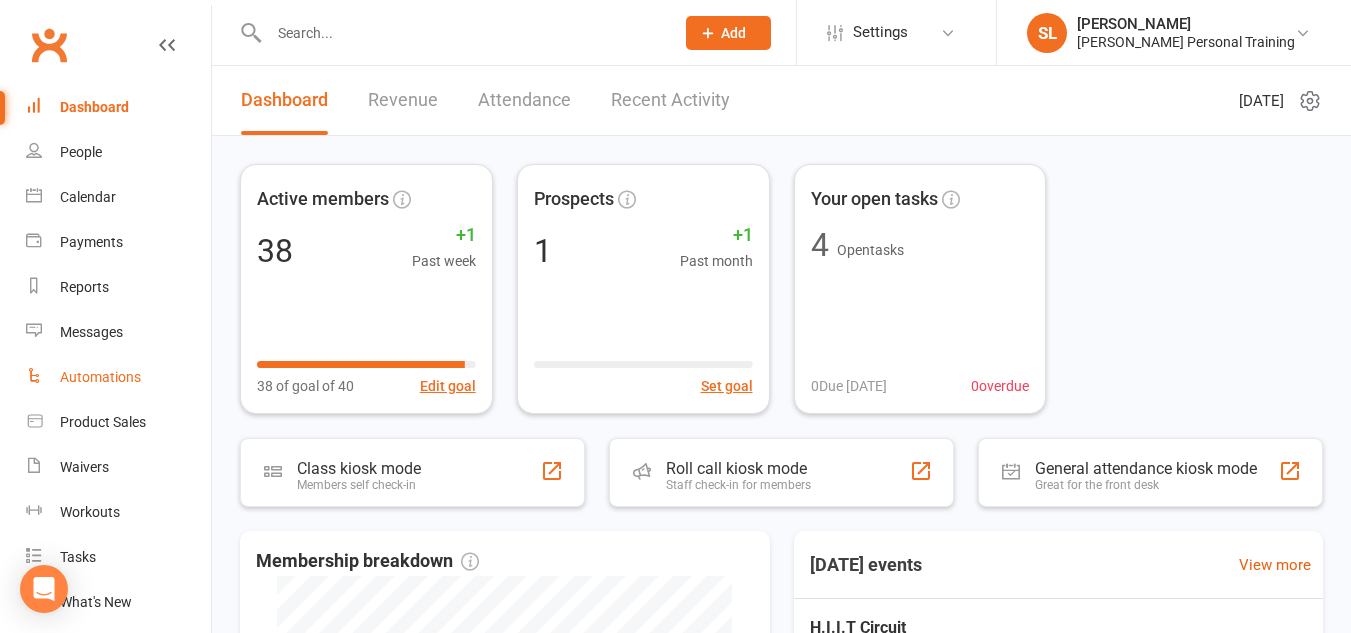 click on "Automations" at bounding box center [100, 377] 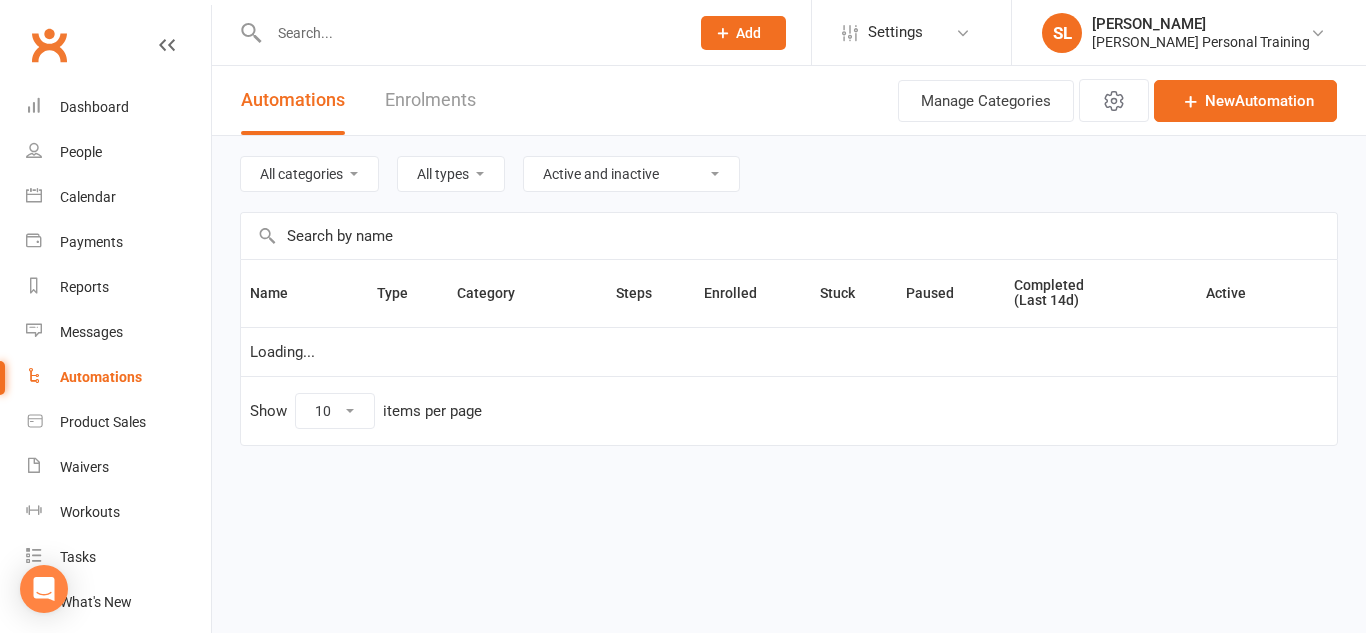select on "100" 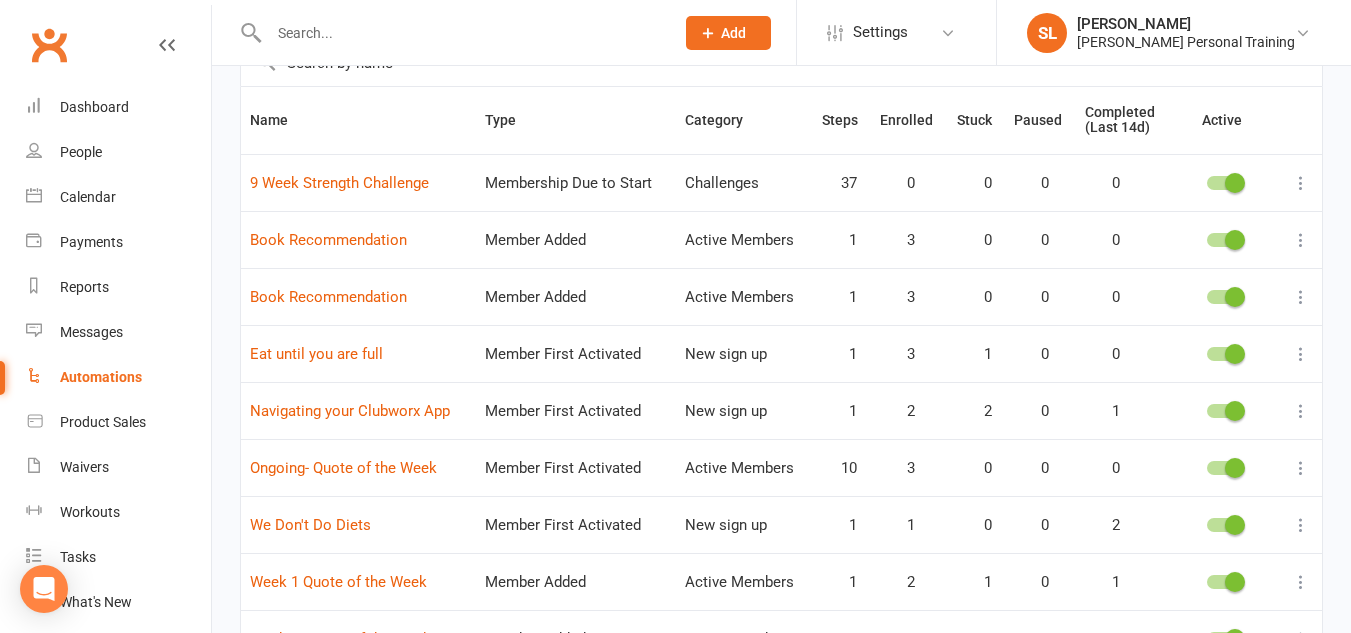 scroll, scrollTop: 172, scrollLeft: 0, axis: vertical 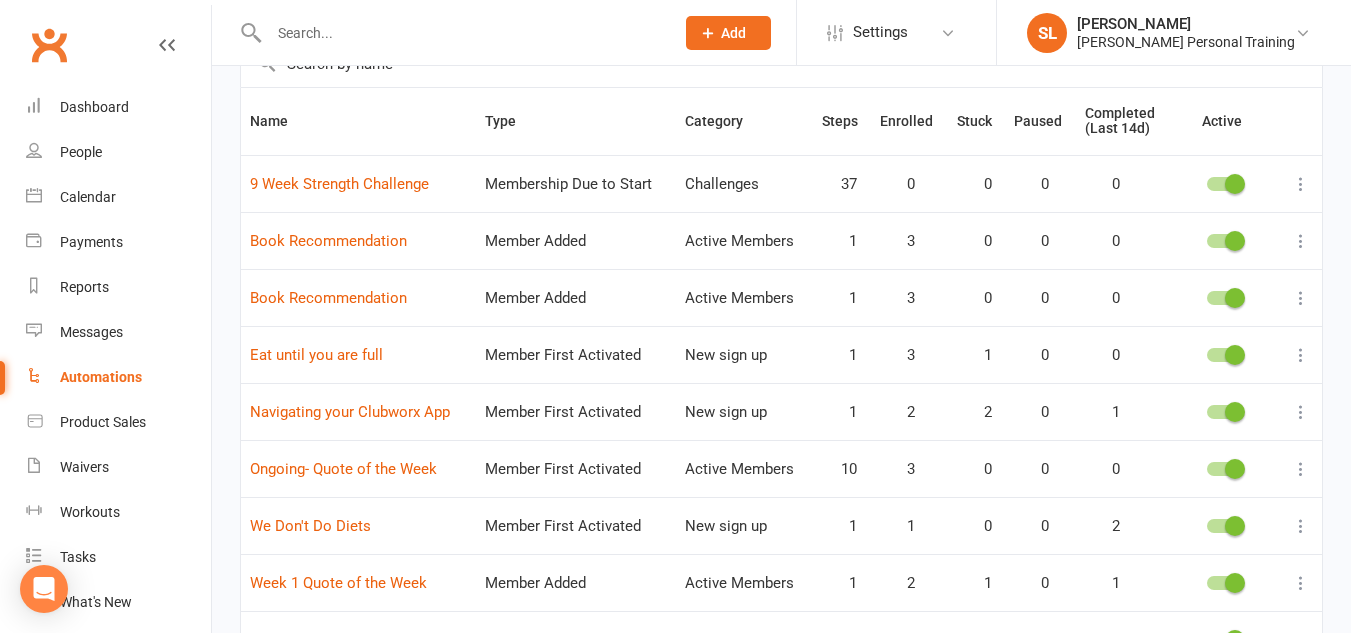 click on "9 Week Strength Challenge" at bounding box center [358, 183] 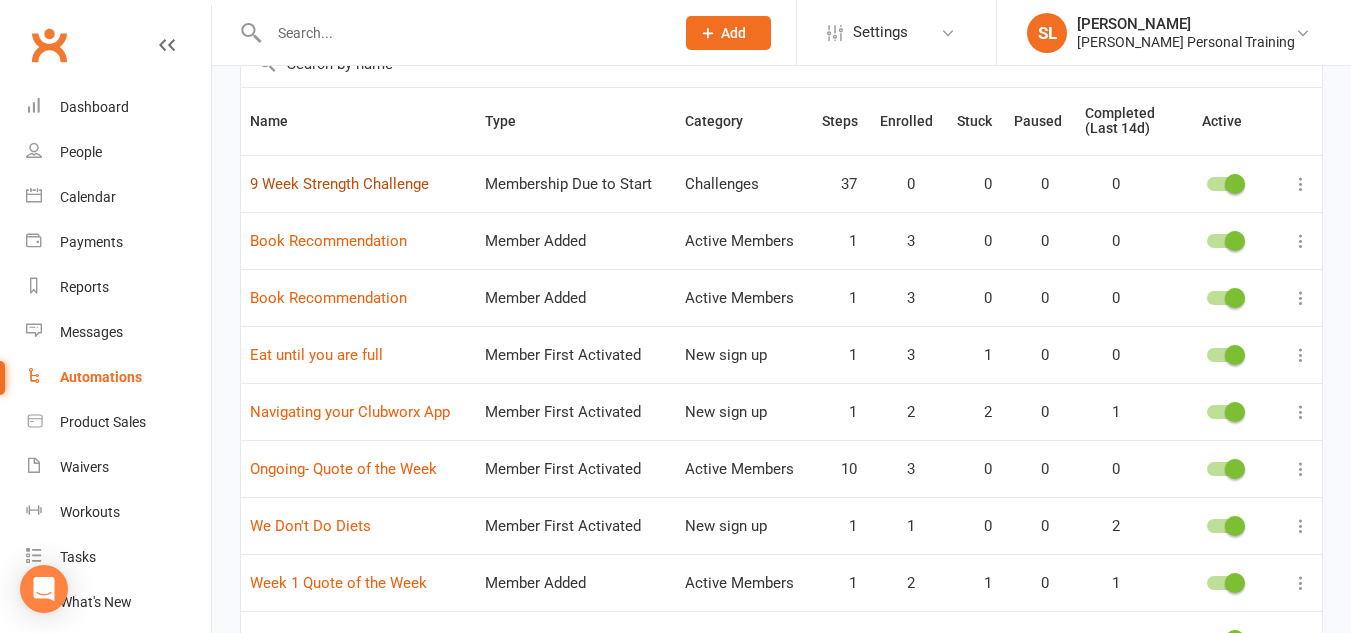 click on "9 Week Strength Challenge" at bounding box center [339, 184] 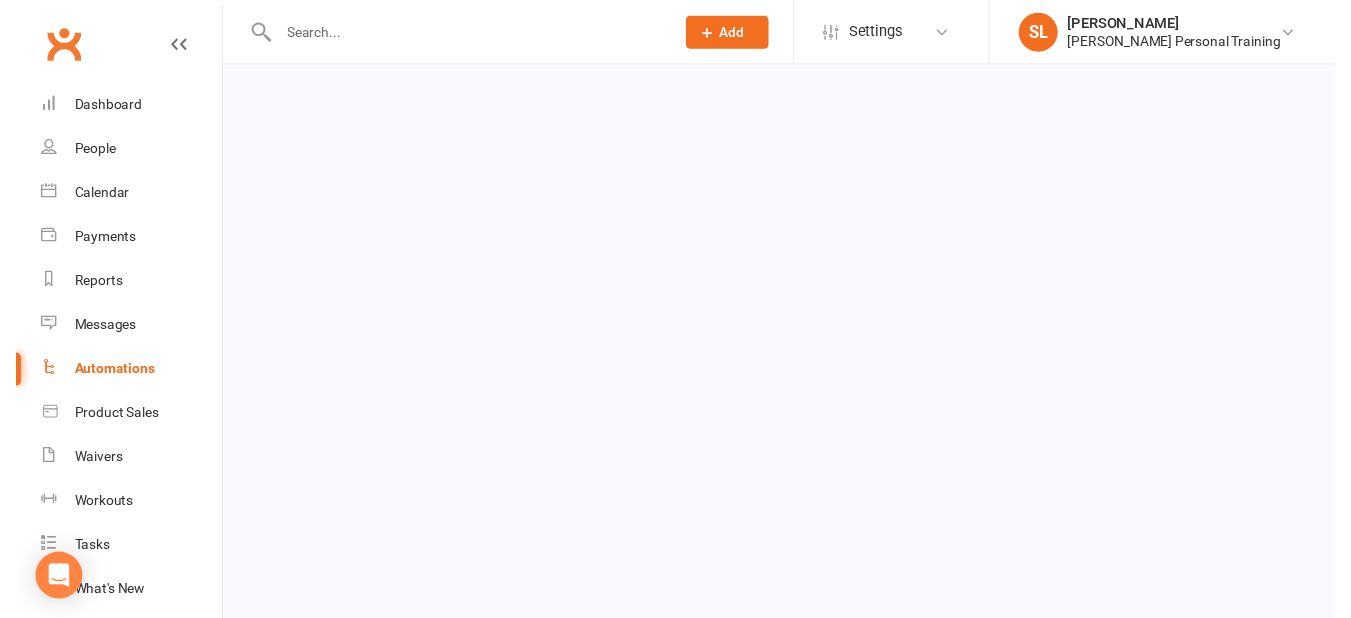 scroll, scrollTop: 0, scrollLeft: 0, axis: both 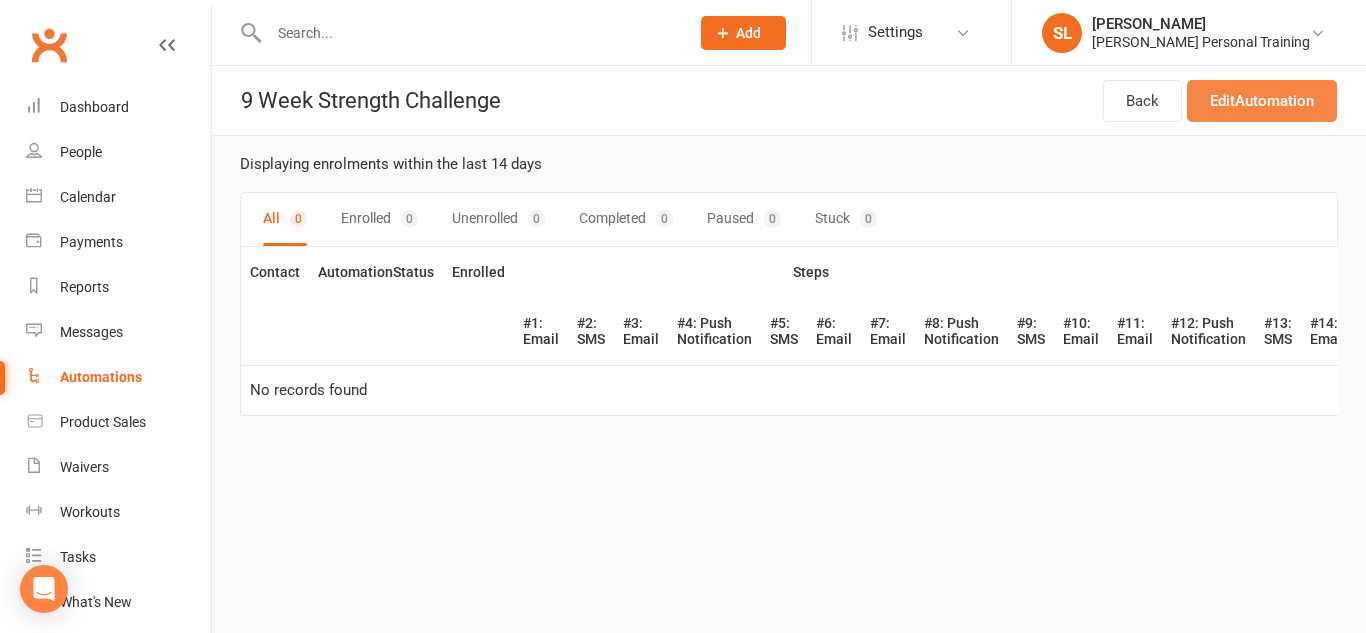 click on "Edit  Automation" at bounding box center (1262, 101) 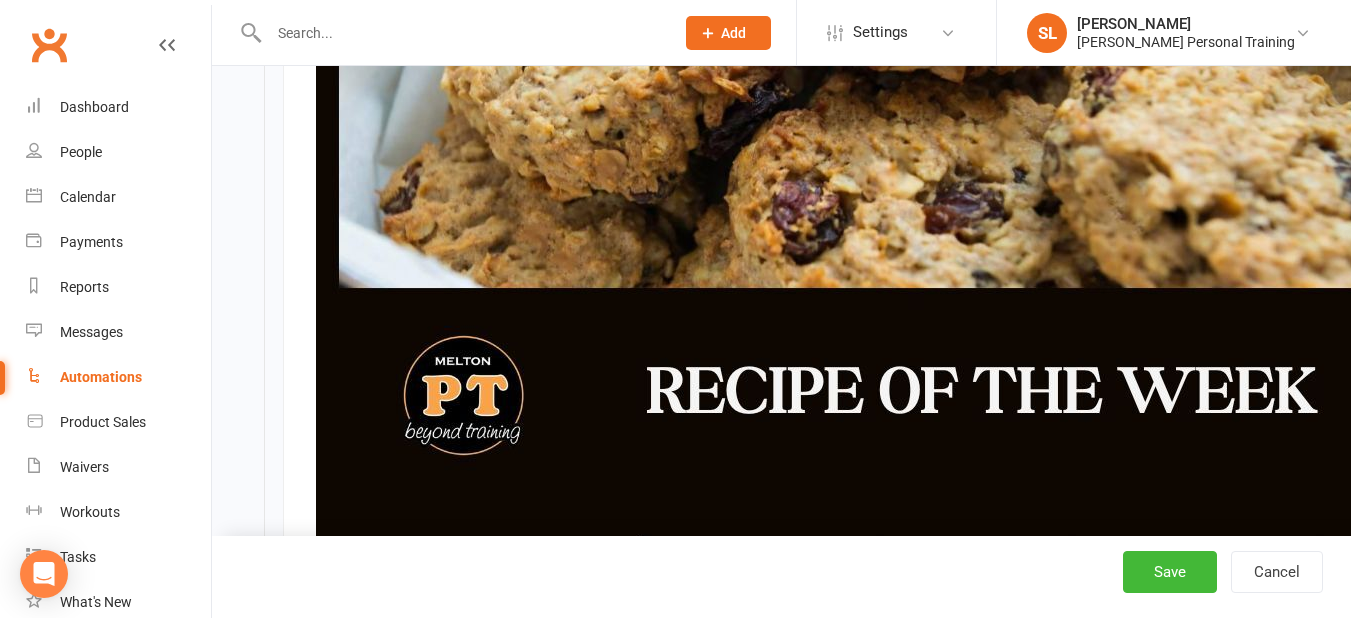 scroll, scrollTop: 5717, scrollLeft: 378, axis: both 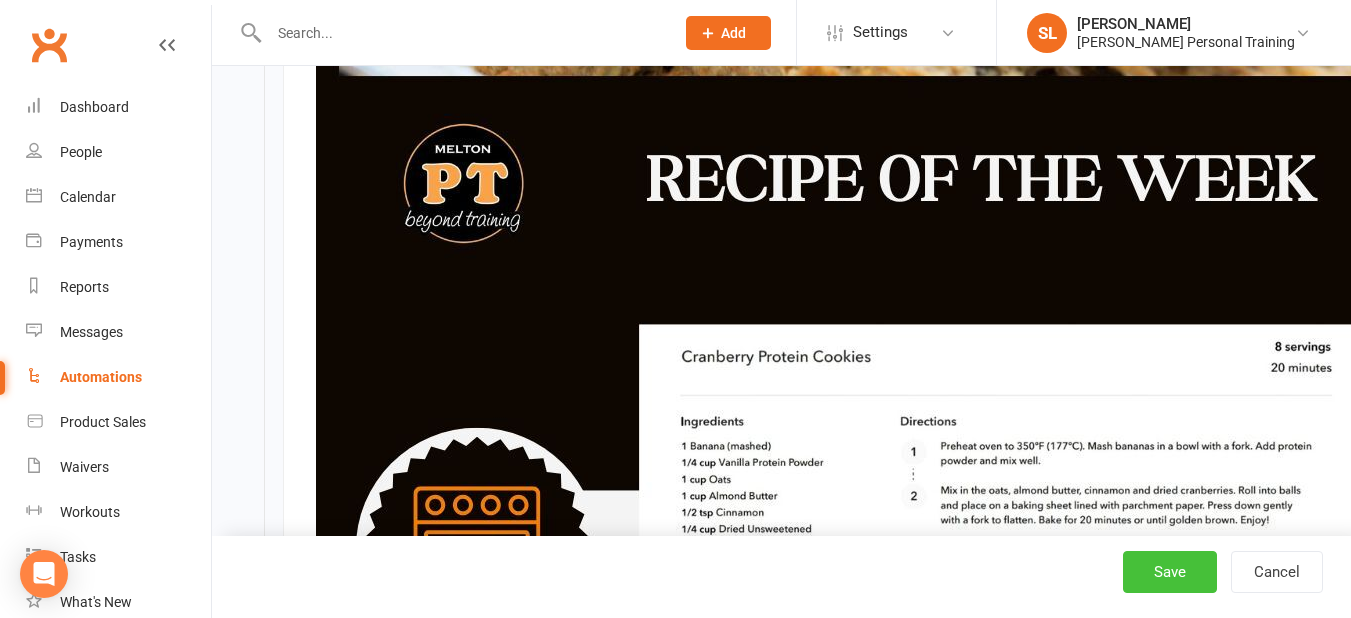 click on "Save" at bounding box center (1170, 572) 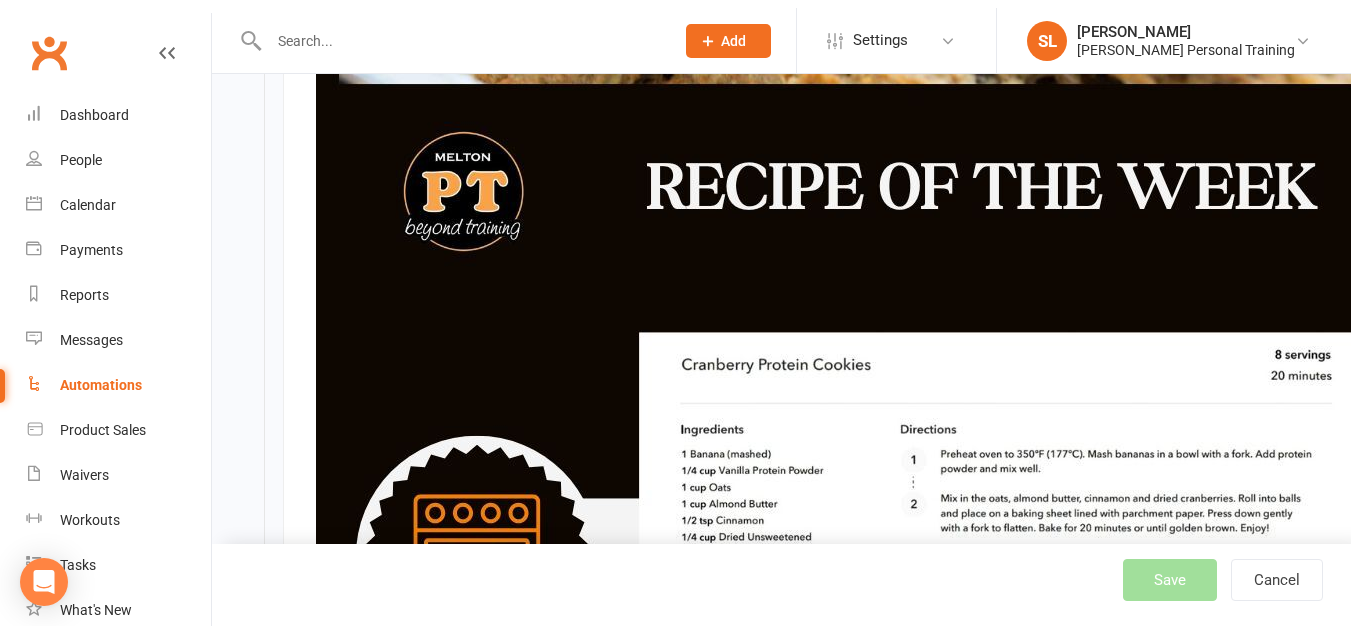 scroll, scrollTop: 0, scrollLeft: 0, axis: both 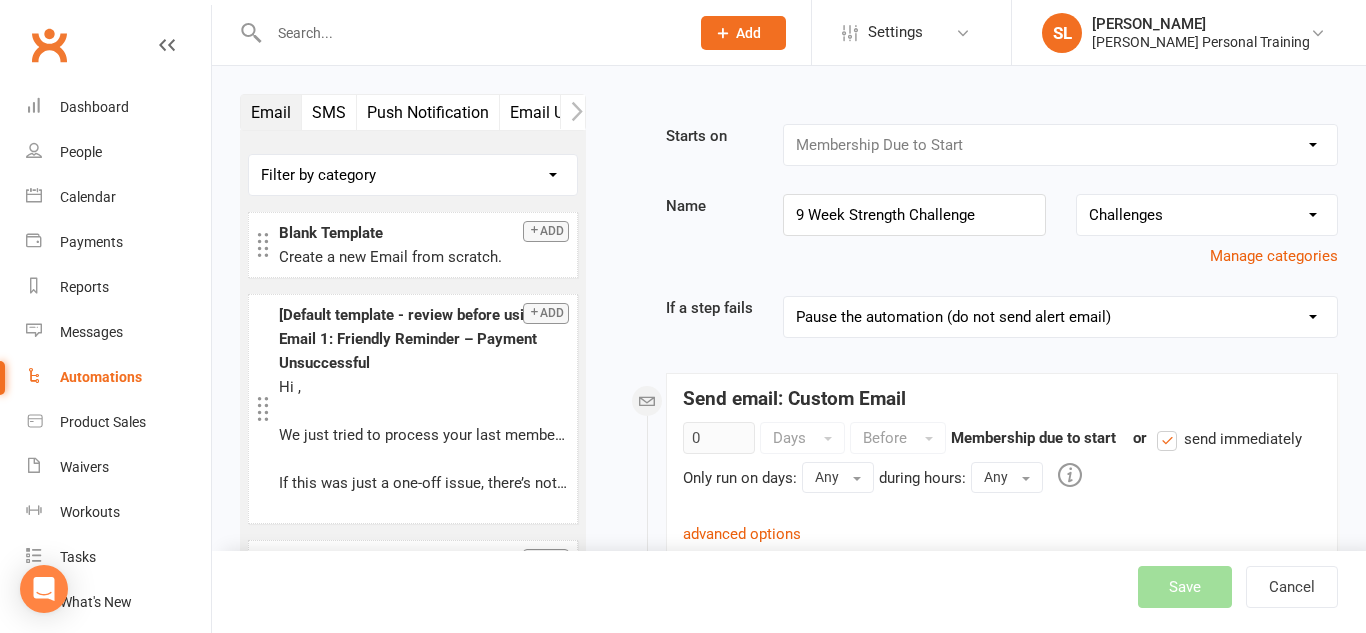 select on "100" 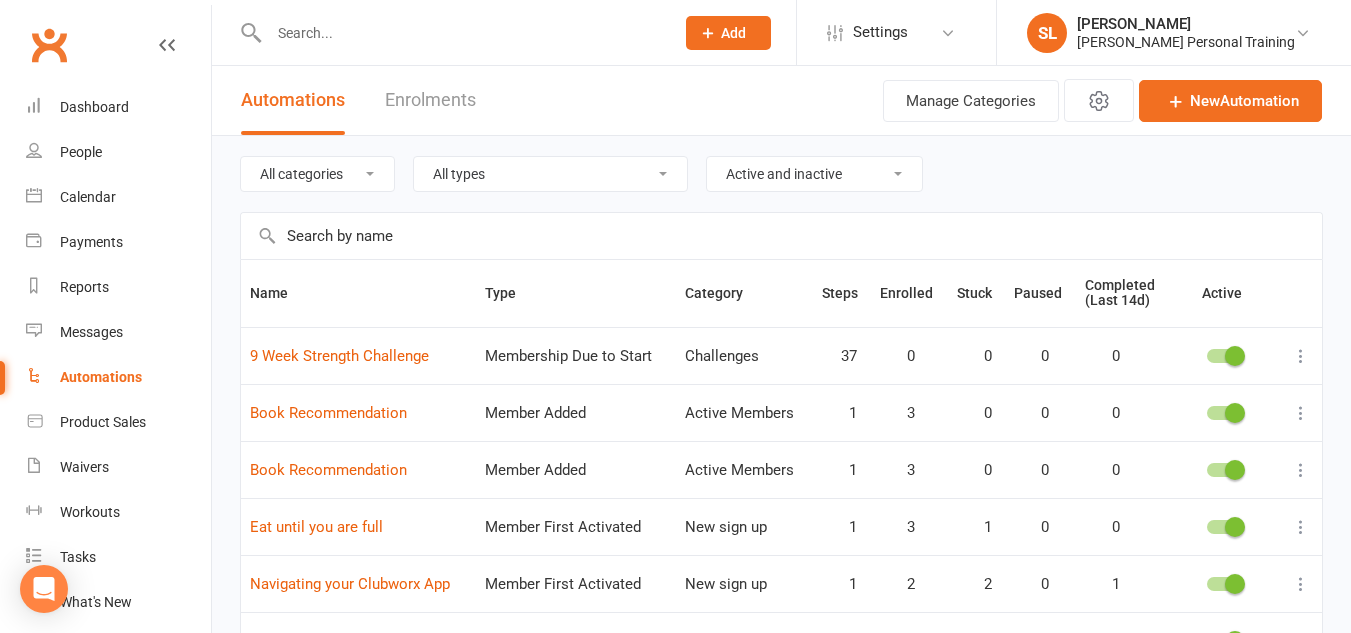 click at bounding box center [461, 33] 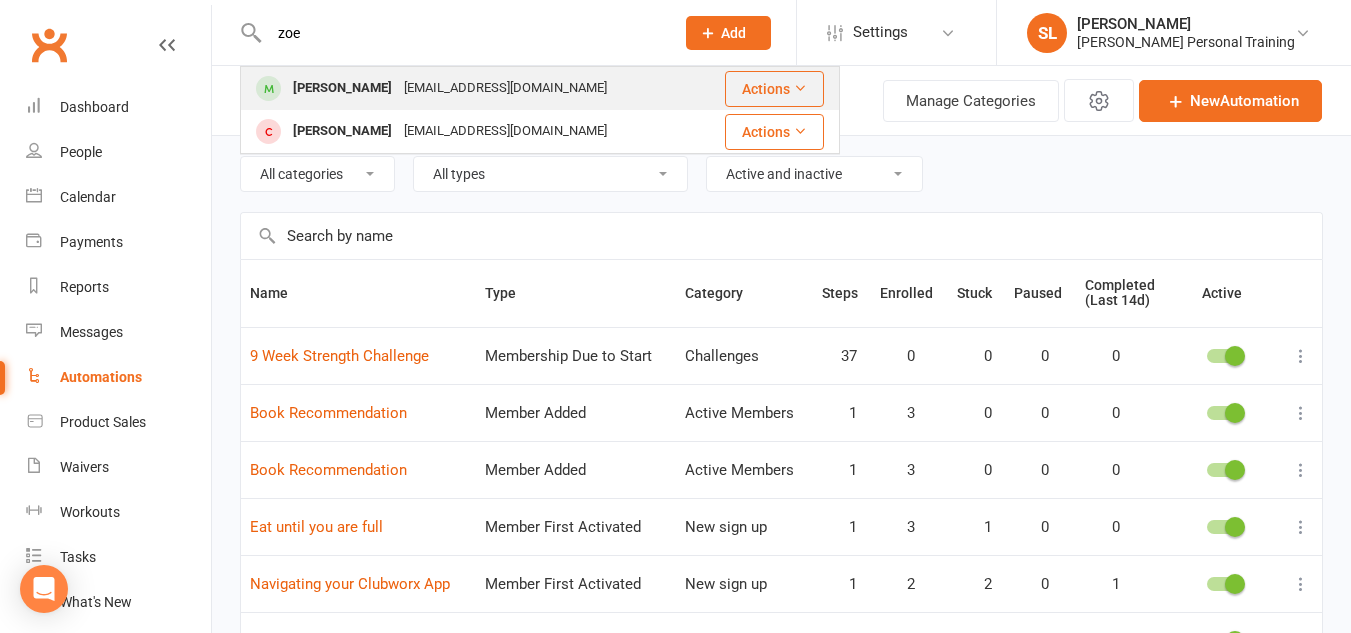 type on "zoe" 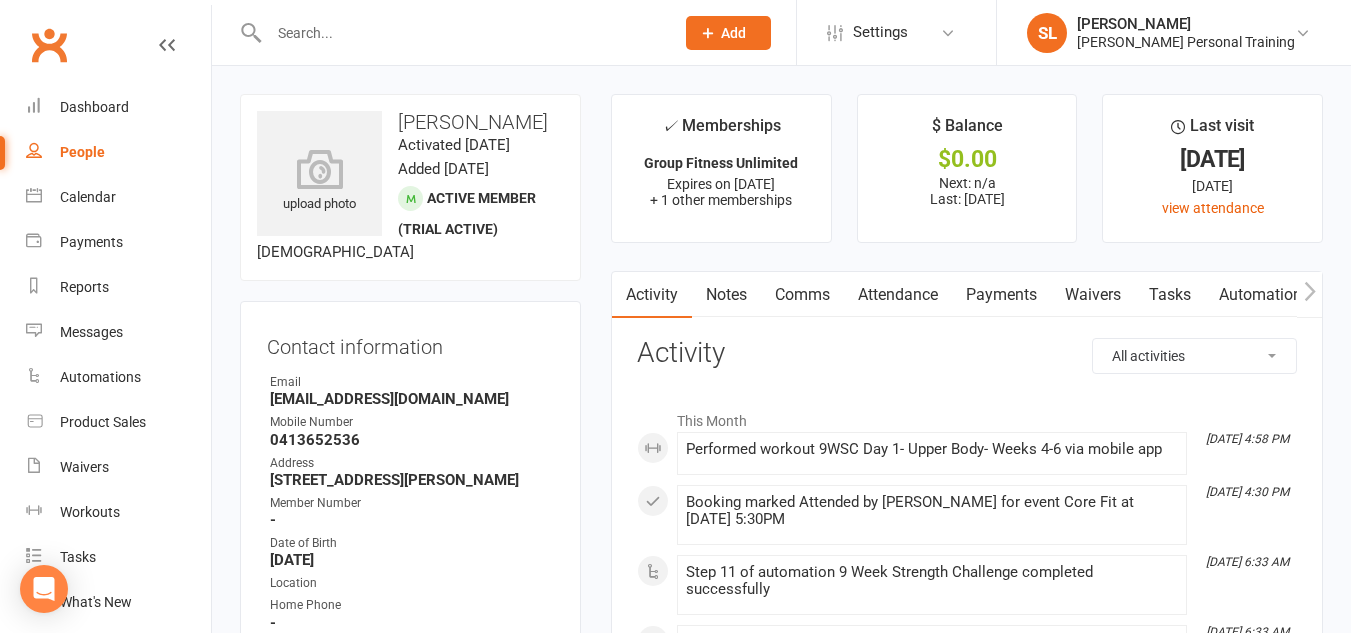 click on "Automations" at bounding box center (1264, 295) 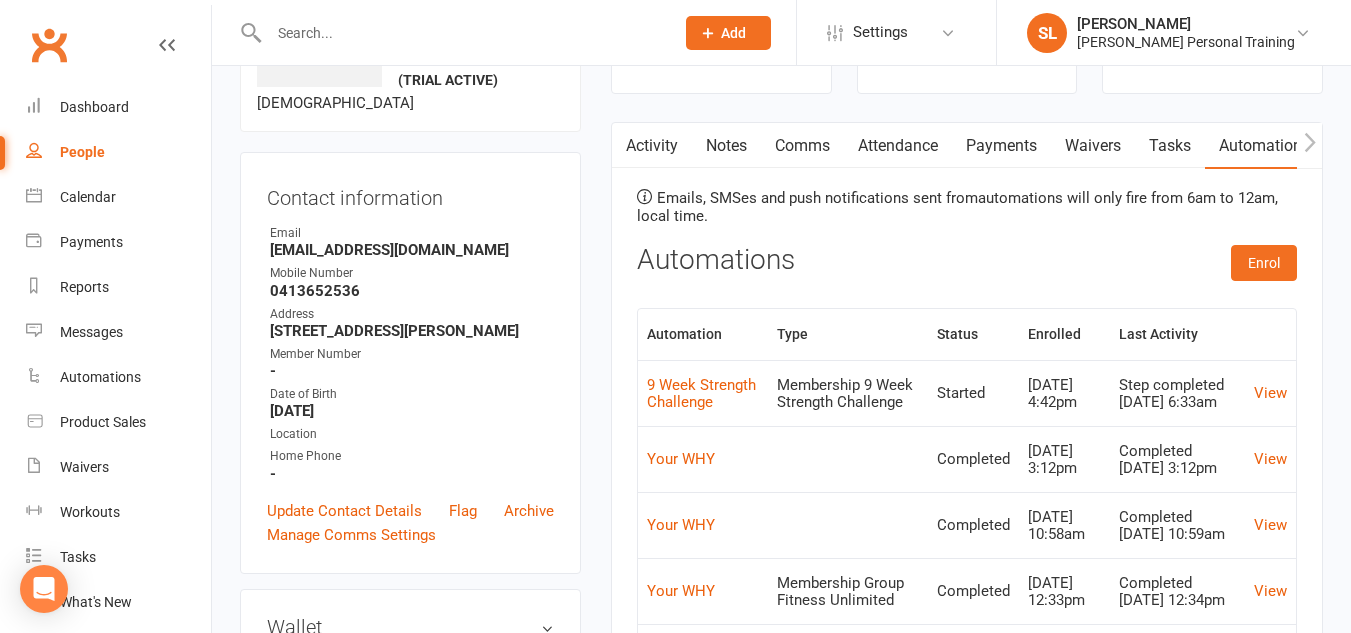 scroll, scrollTop: 150, scrollLeft: 0, axis: vertical 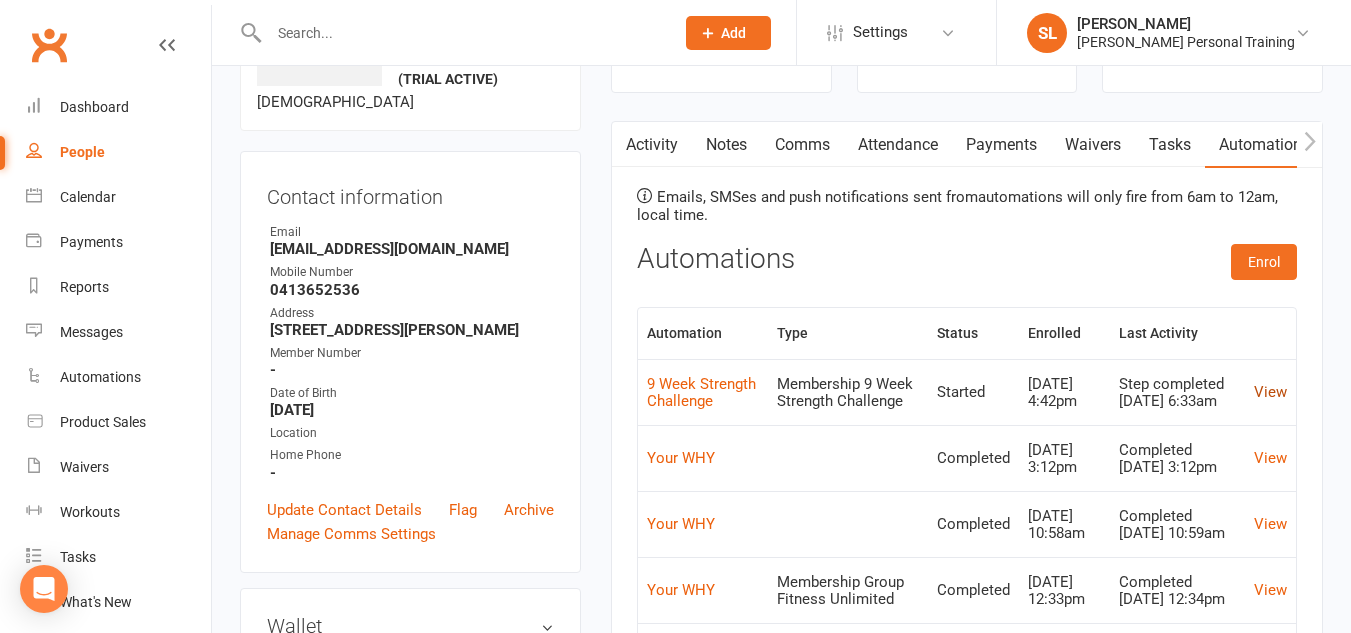click on "View" at bounding box center [1270, 392] 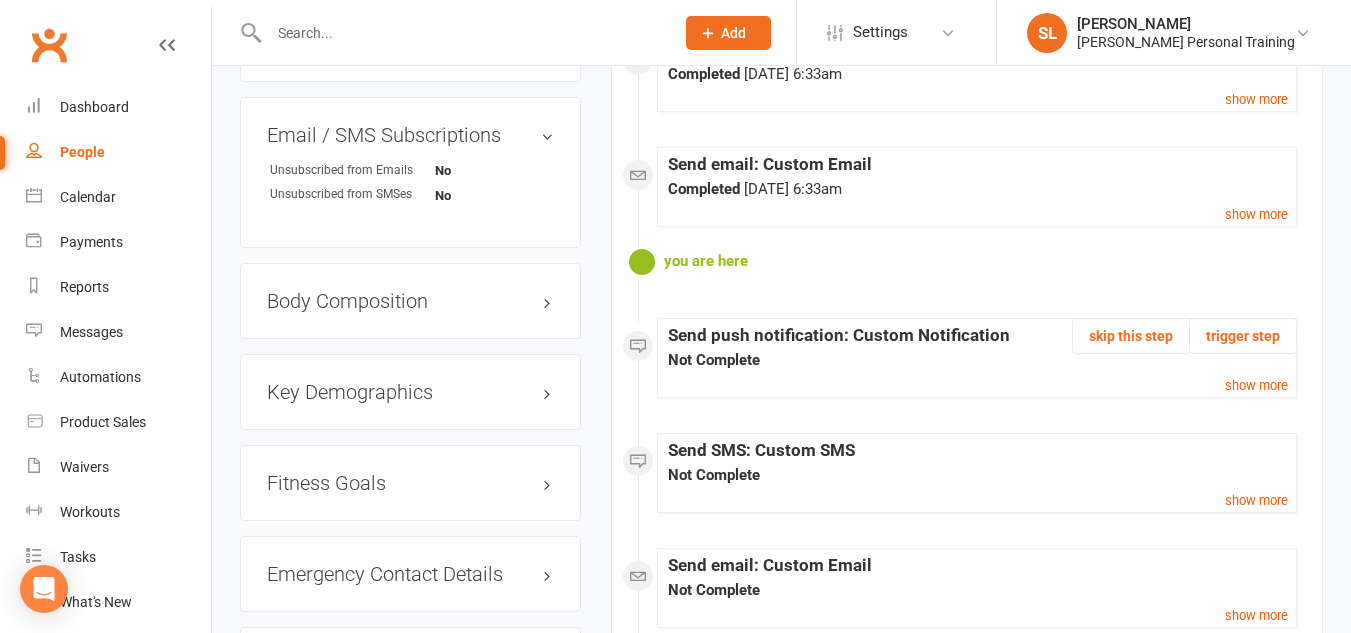 scroll, scrollTop: 1531, scrollLeft: 0, axis: vertical 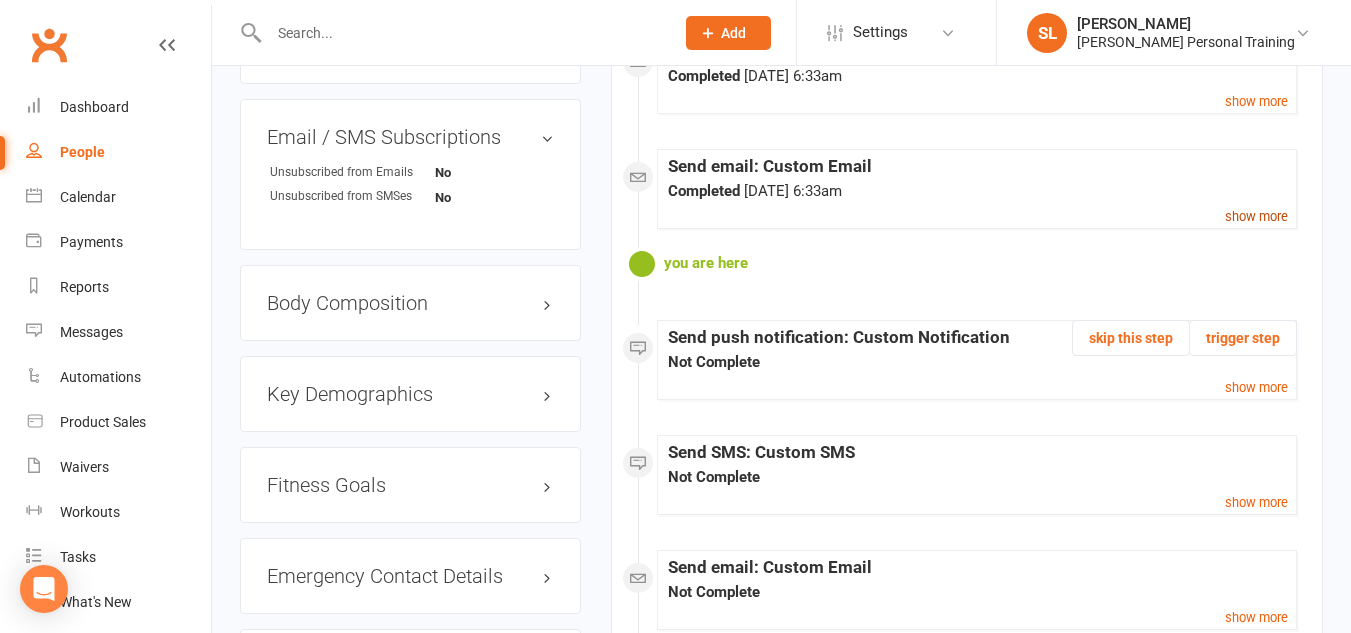 click on "show more" at bounding box center [1256, 216] 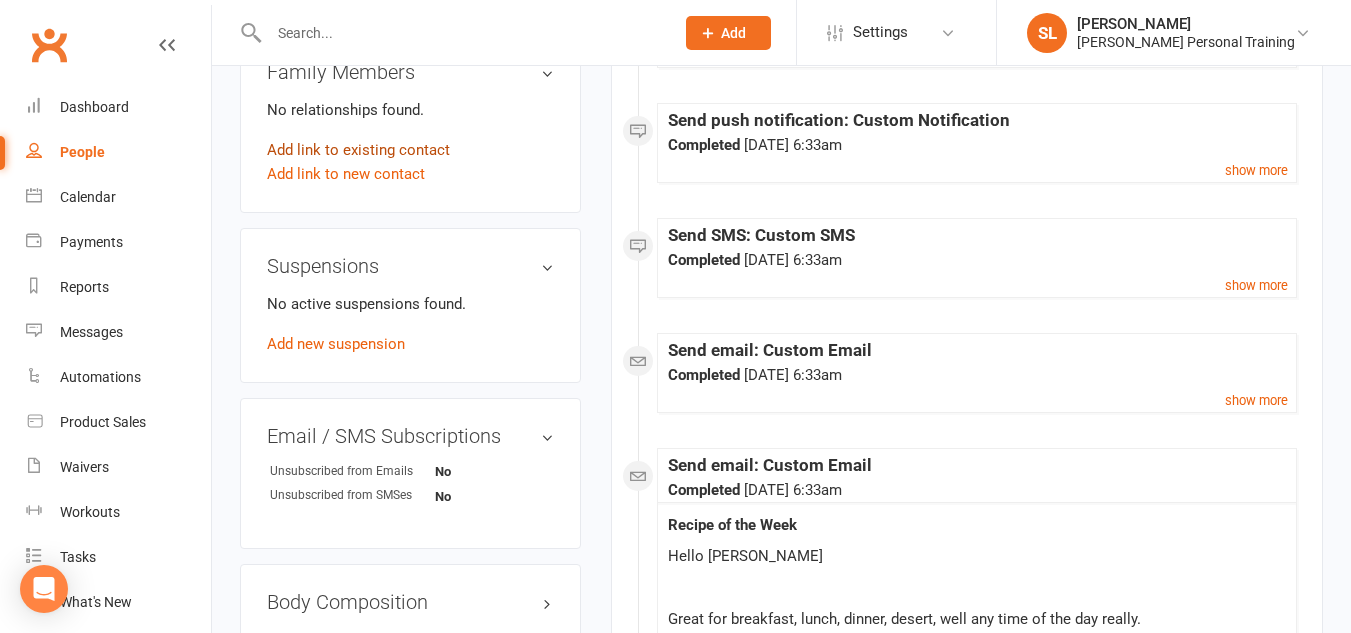 scroll, scrollTop: 1231, scrollLeft: 0, axis: vertical 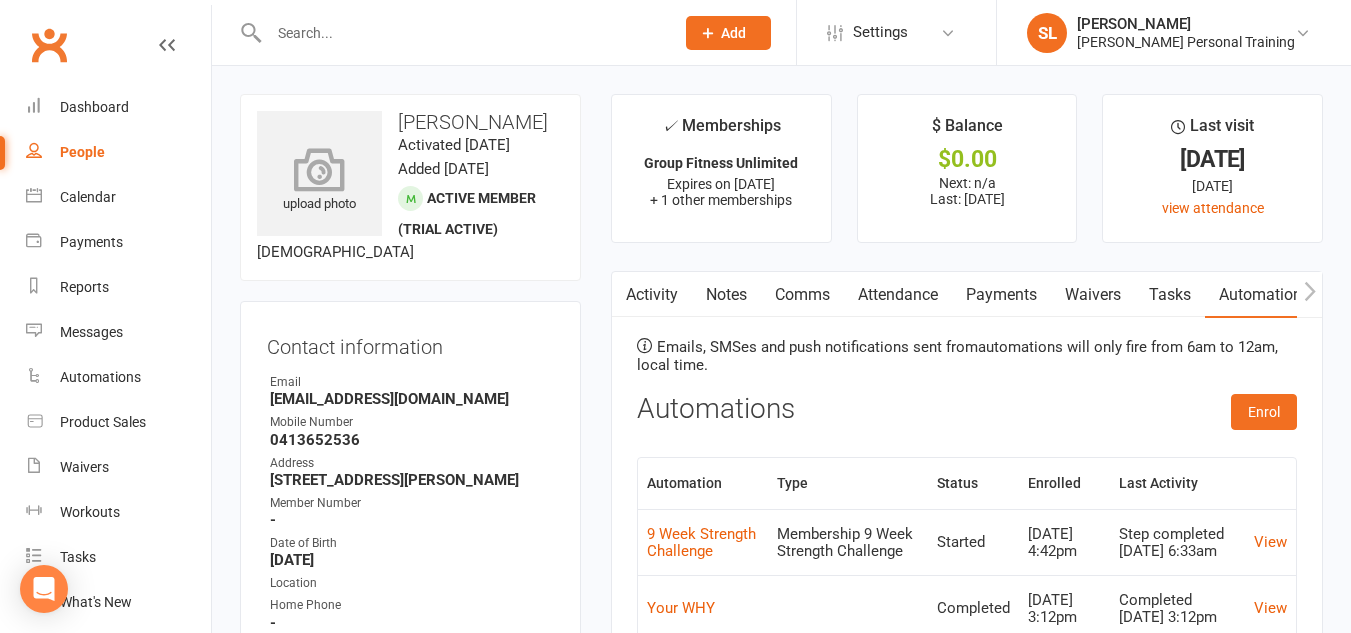 click on "upload photo" at bounding box center [319, 173] 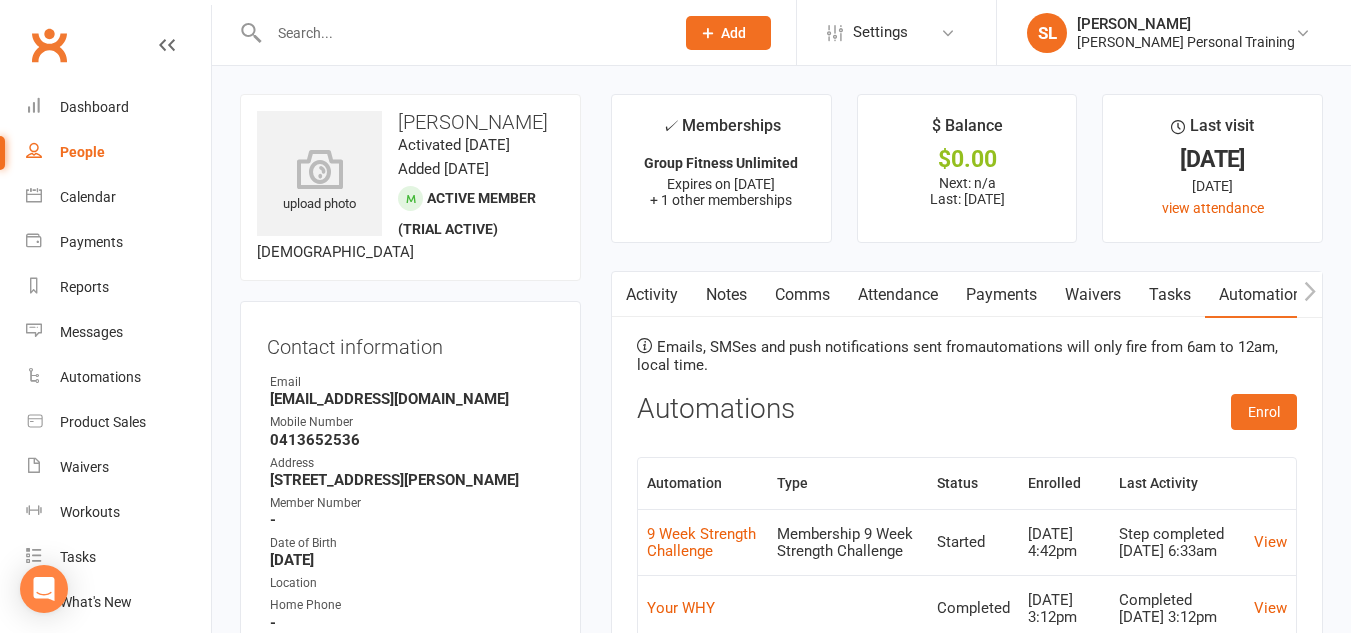 click at bounding box center [461, 33] 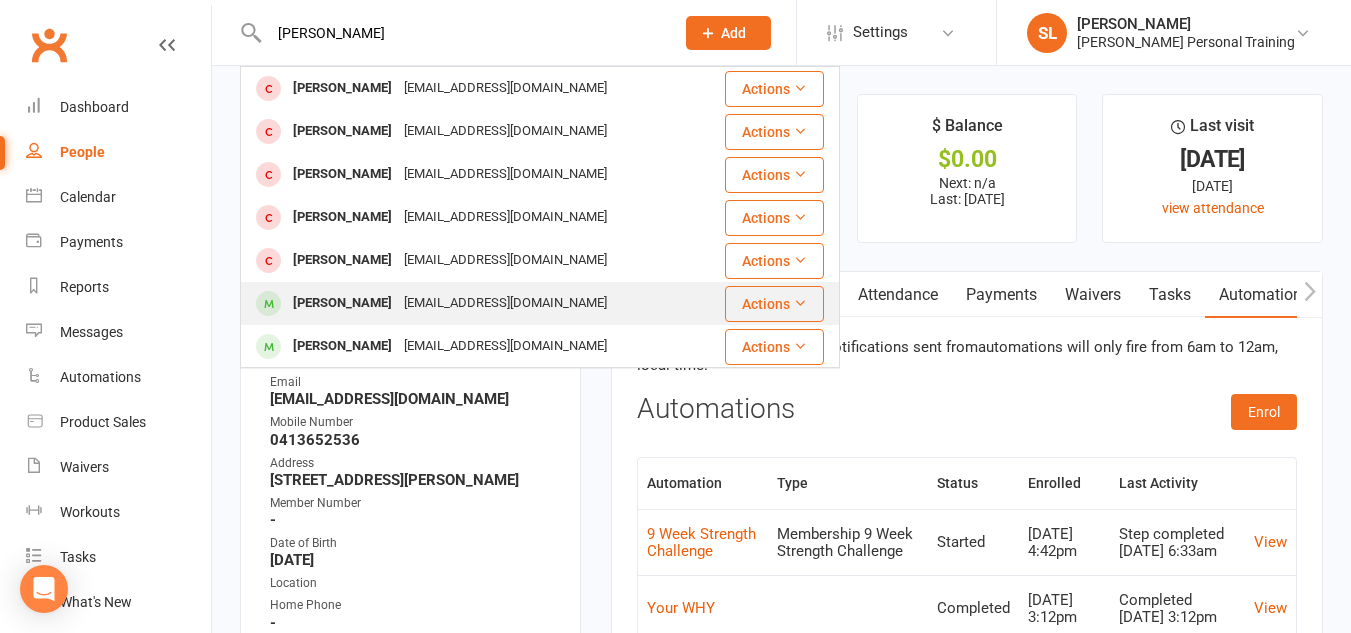 type on "sara" 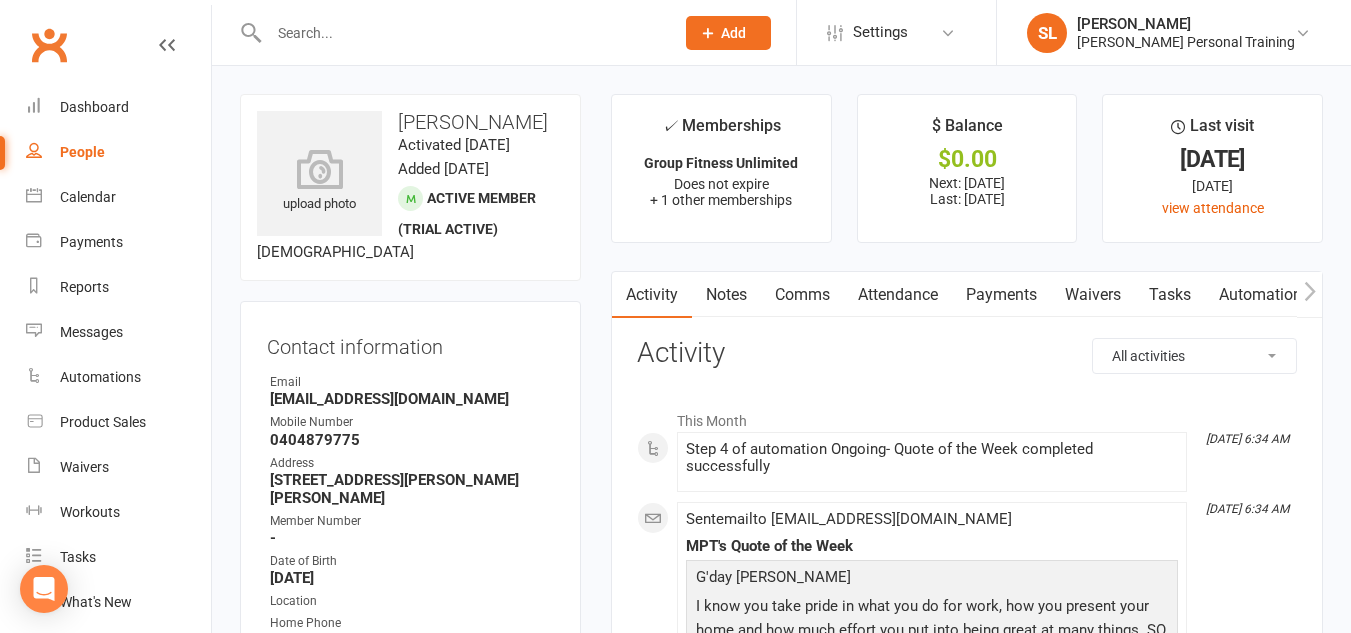 click on "Automations" at bounding box center [1264, 295] 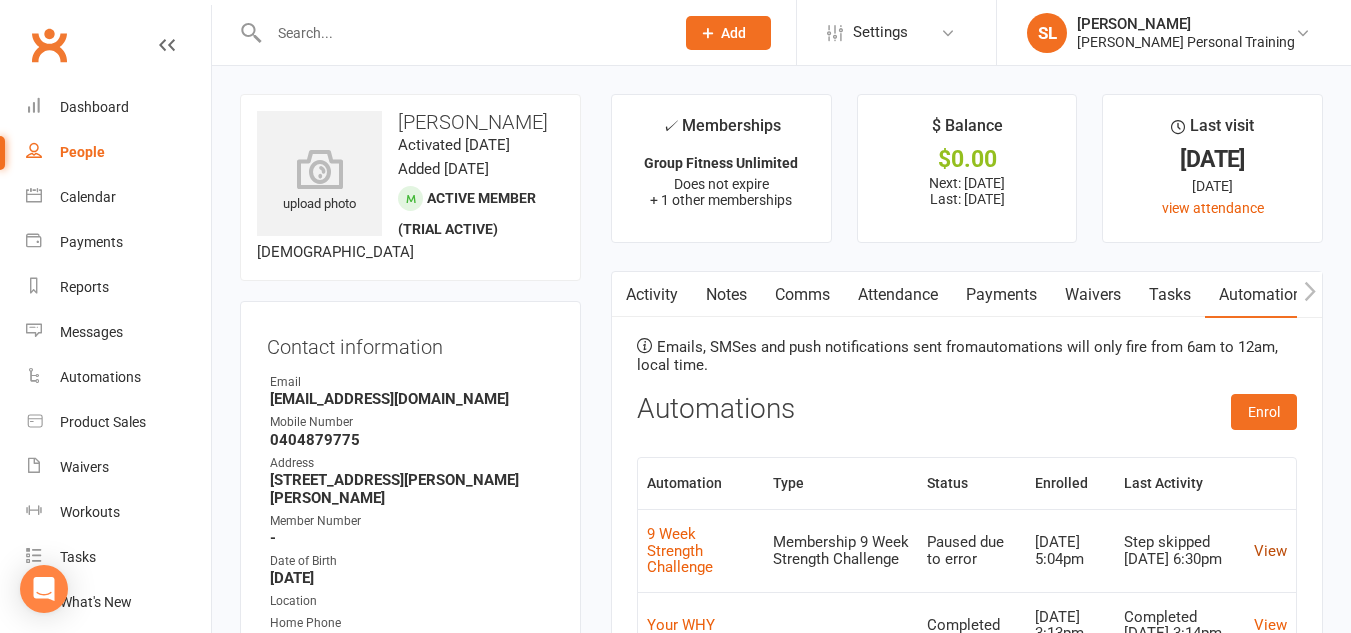 click on "View" at bounding box center (1270, 551) 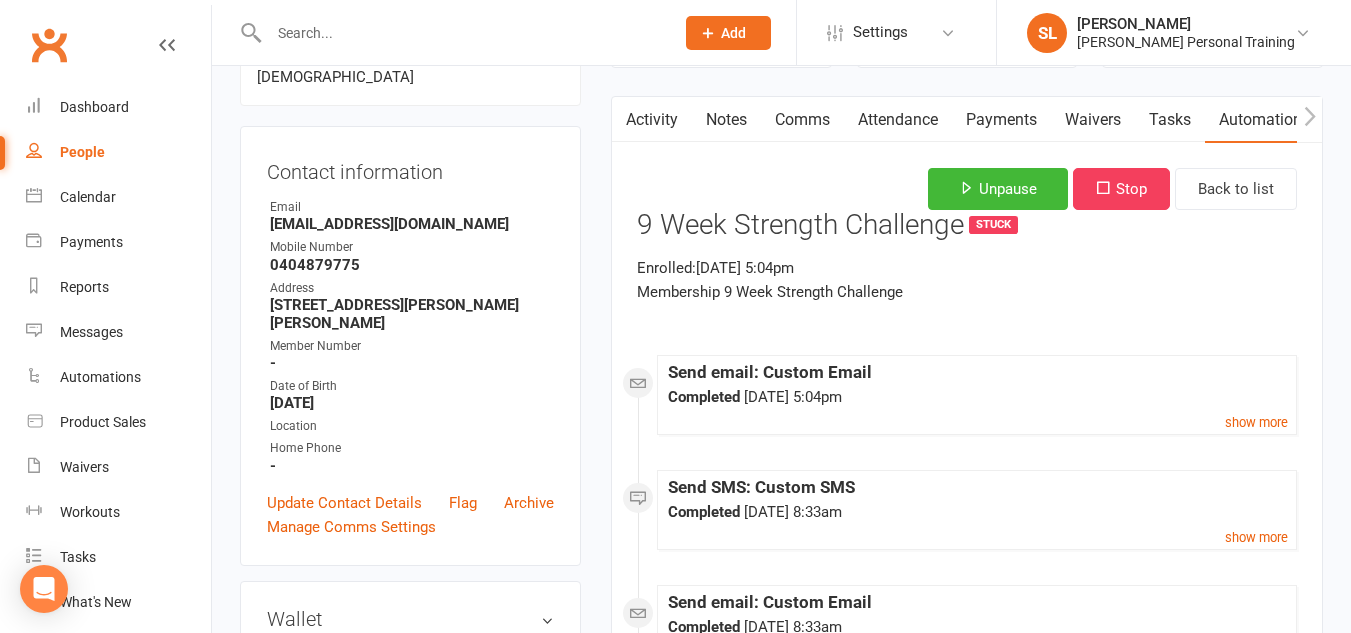 scroll, scrollTop: 173, scrollLeft: 0, axis: vertical 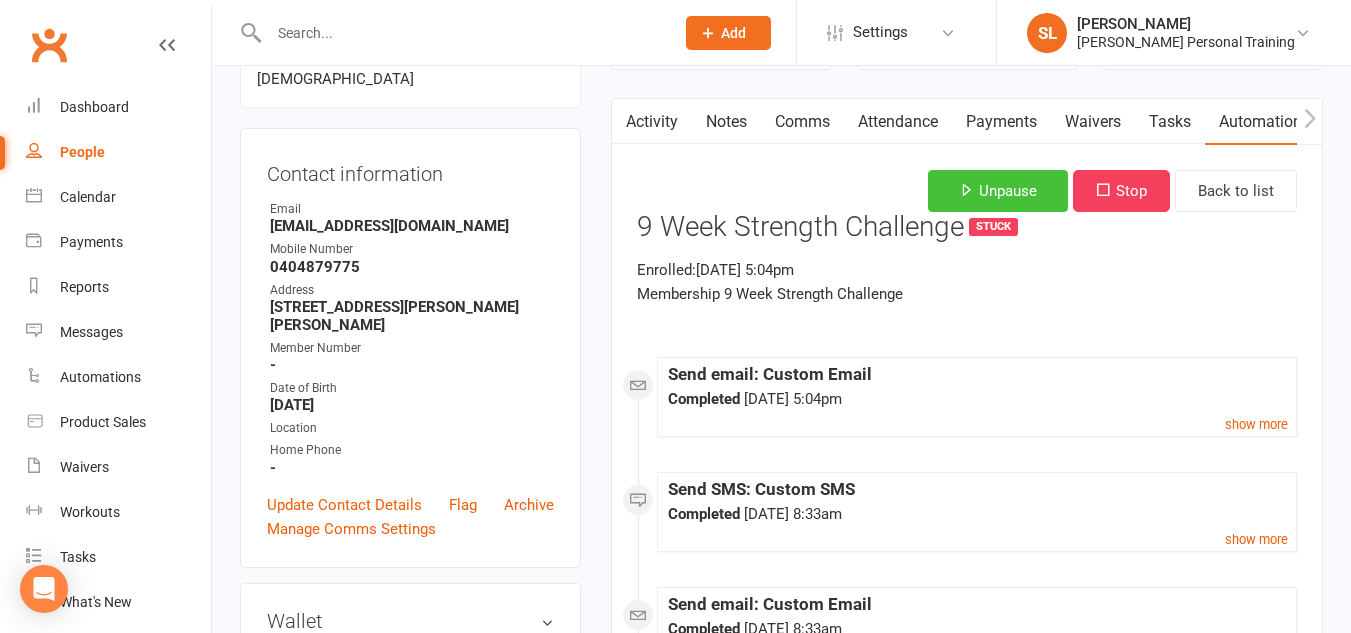click on "Unpause" at bounding box center [998, 191] 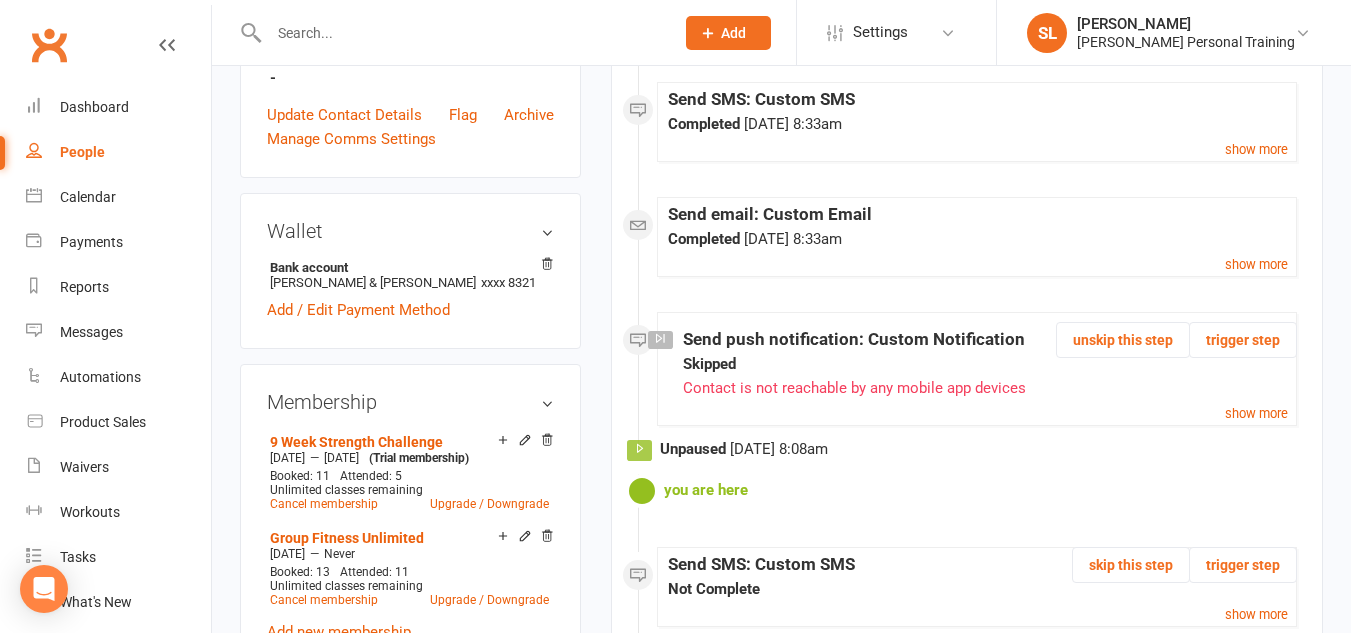 scroll, scrollTop: 564, scrollLeft: 0, axis: vertical 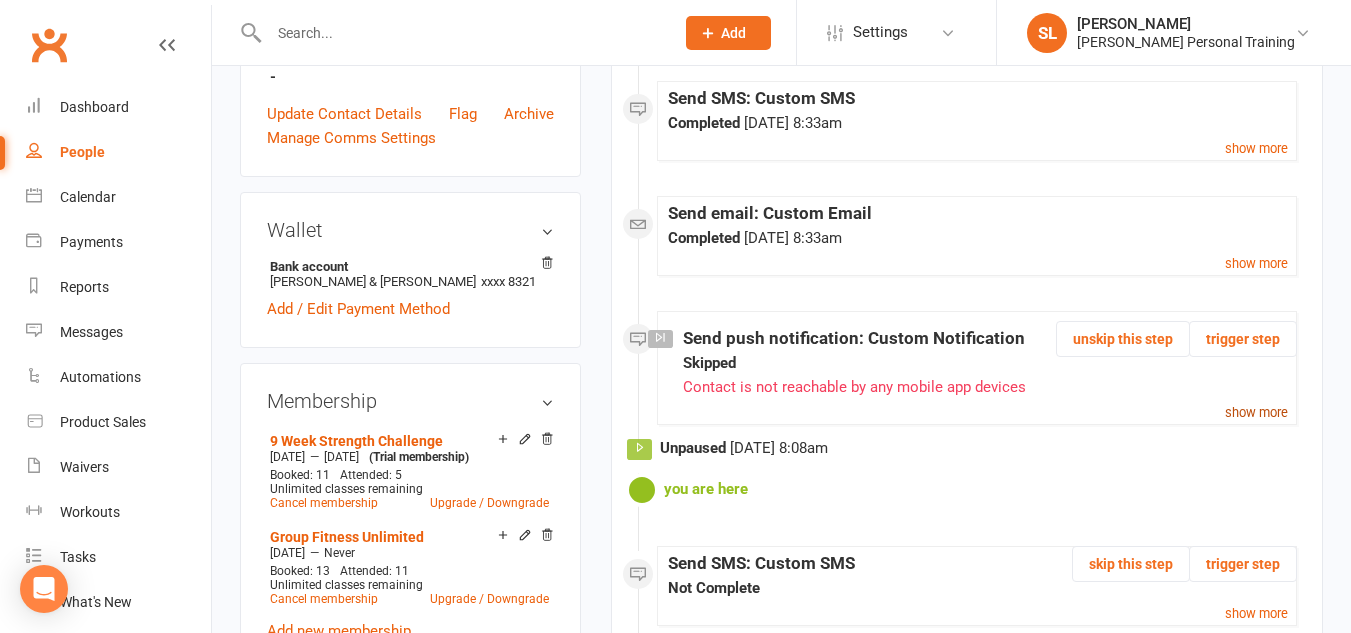 click on "show more" at bounding box center (1256, 412) 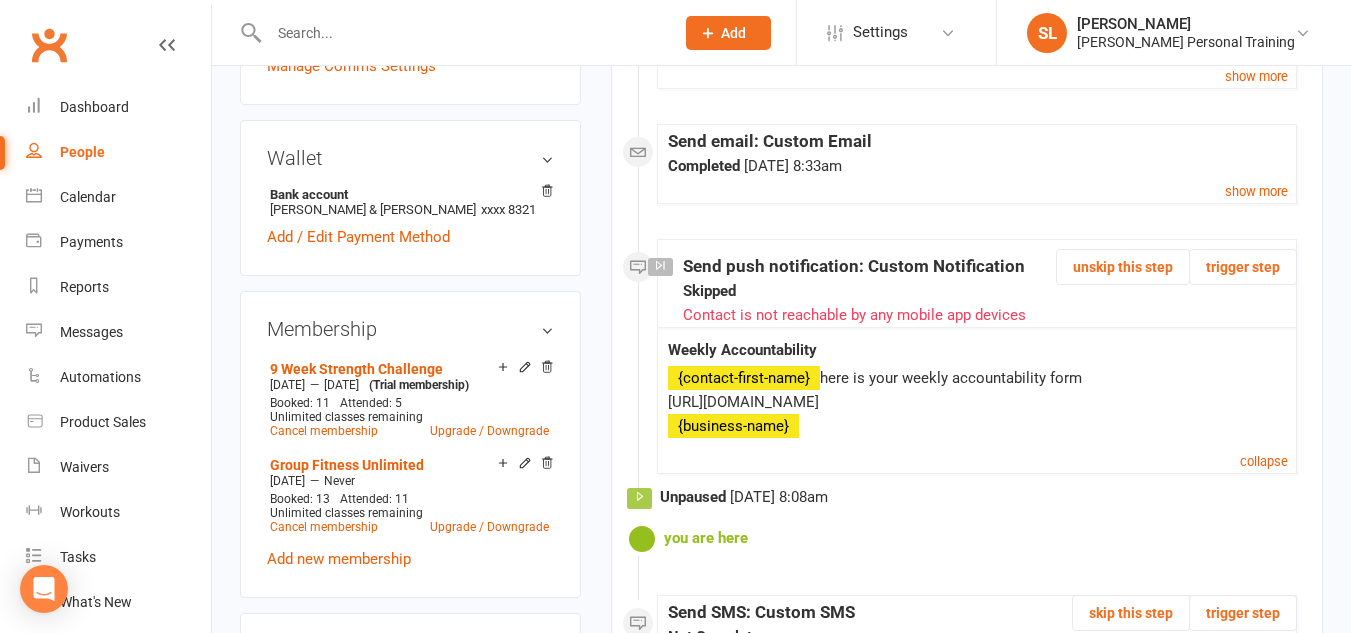 scroll, scrollTop: 588, scrollLeft: 0, axis: vertical 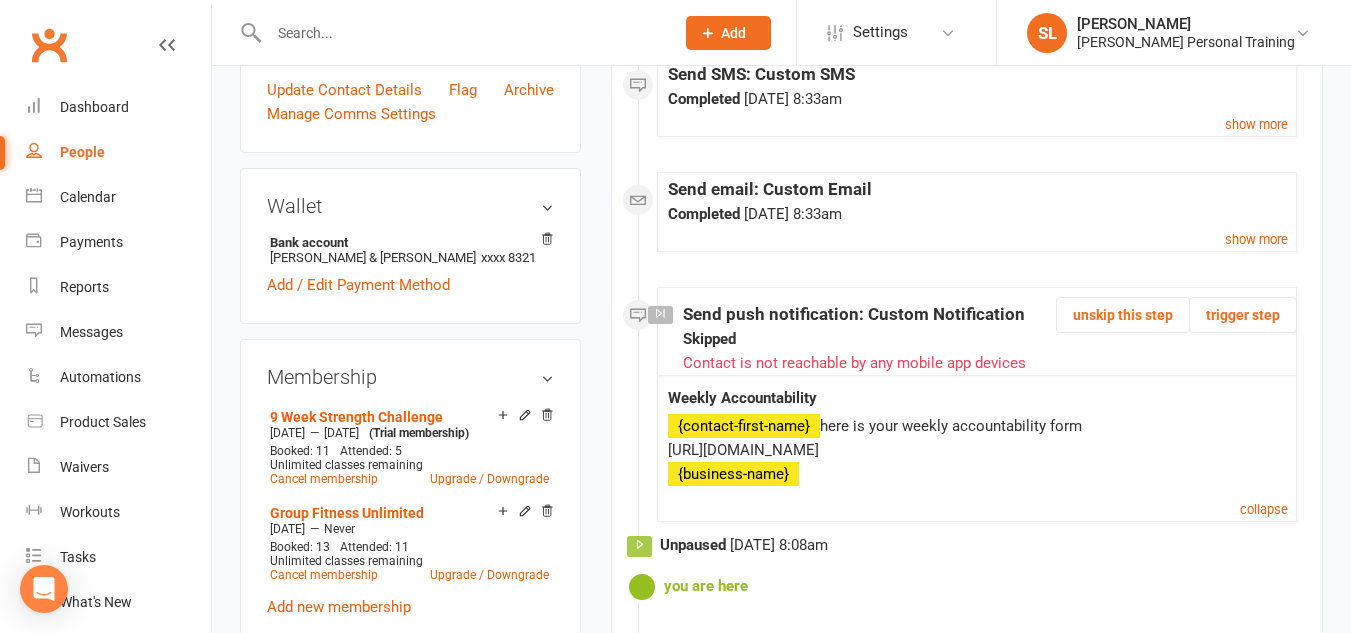 click at bounding box center [461, 33] 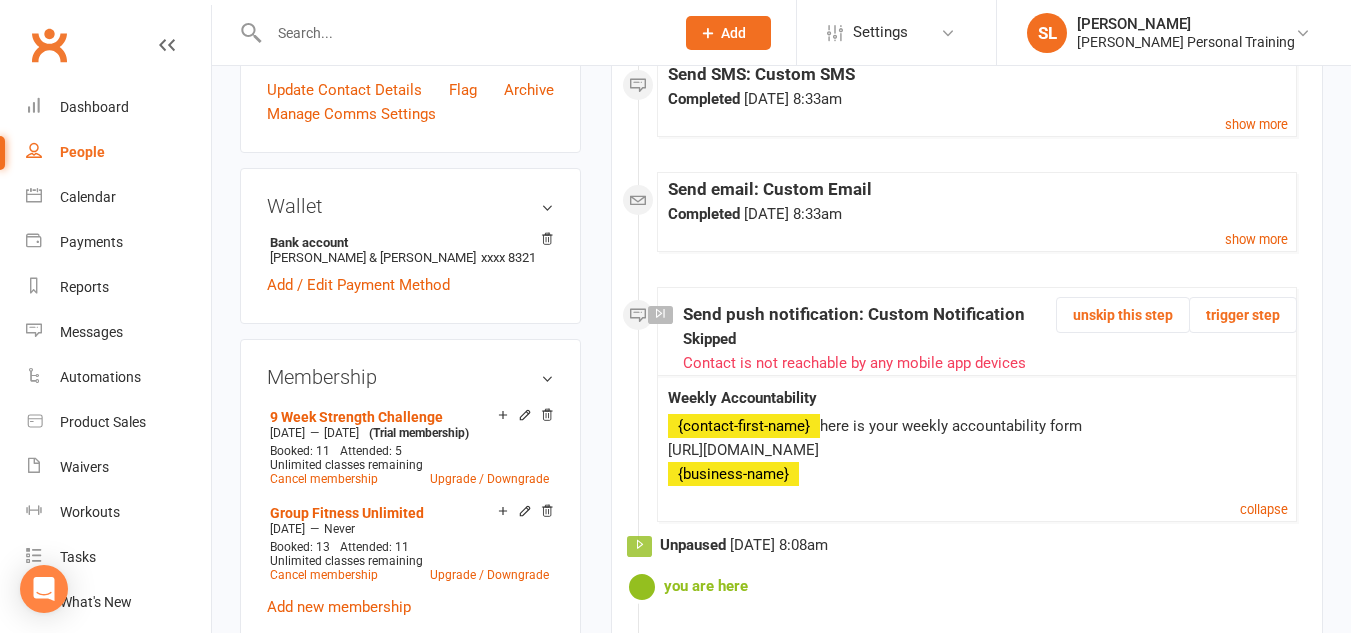 click at bounding box center [167, 64] 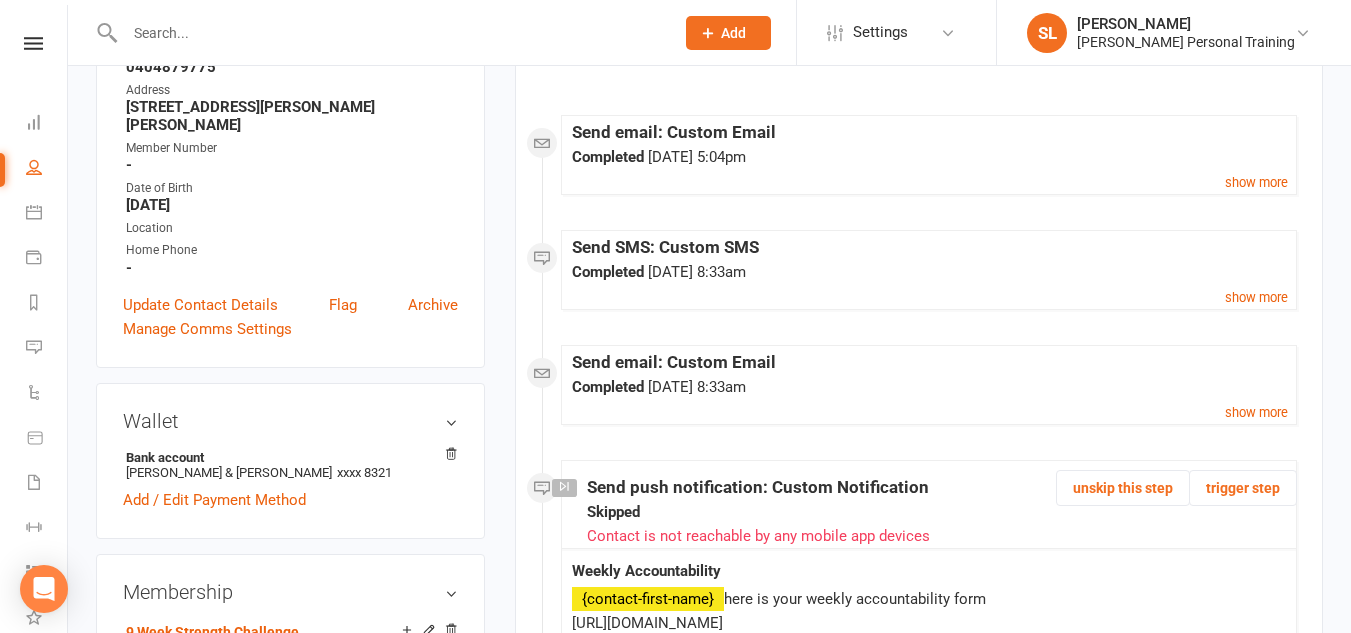 scroll, scrollTop: 0, scrollLeft: 0, axis: both 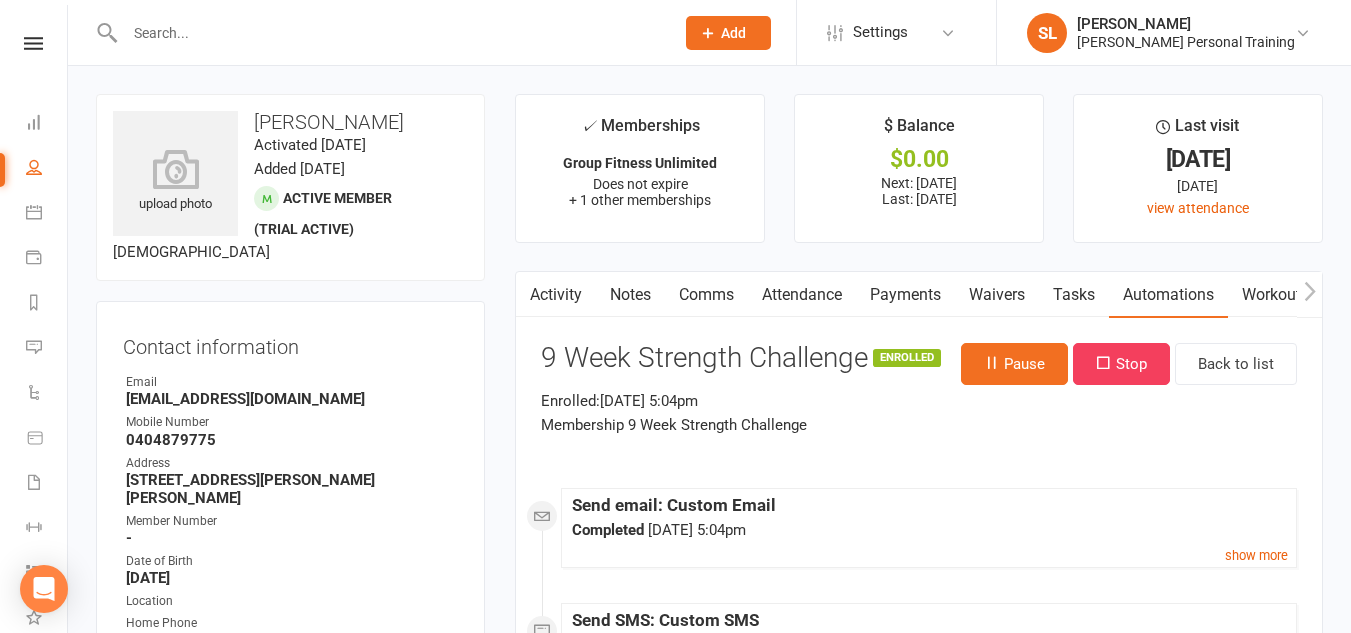 click at bounding box center (389, 33) 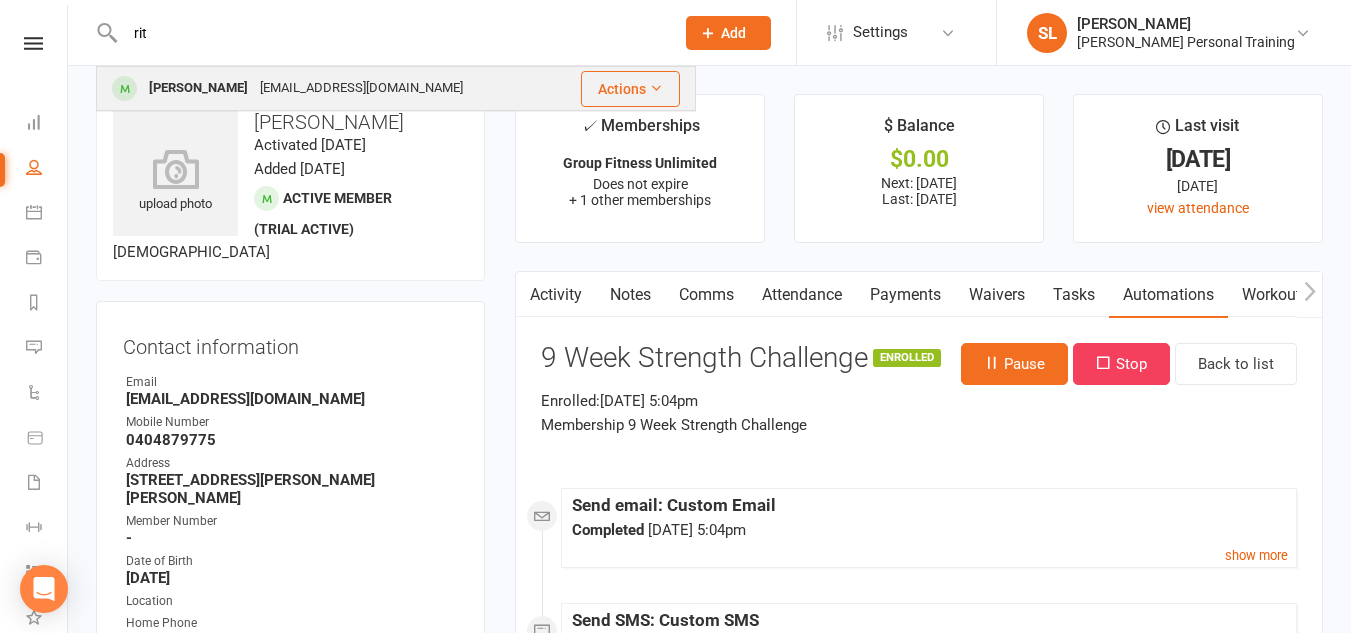 type on "rit" 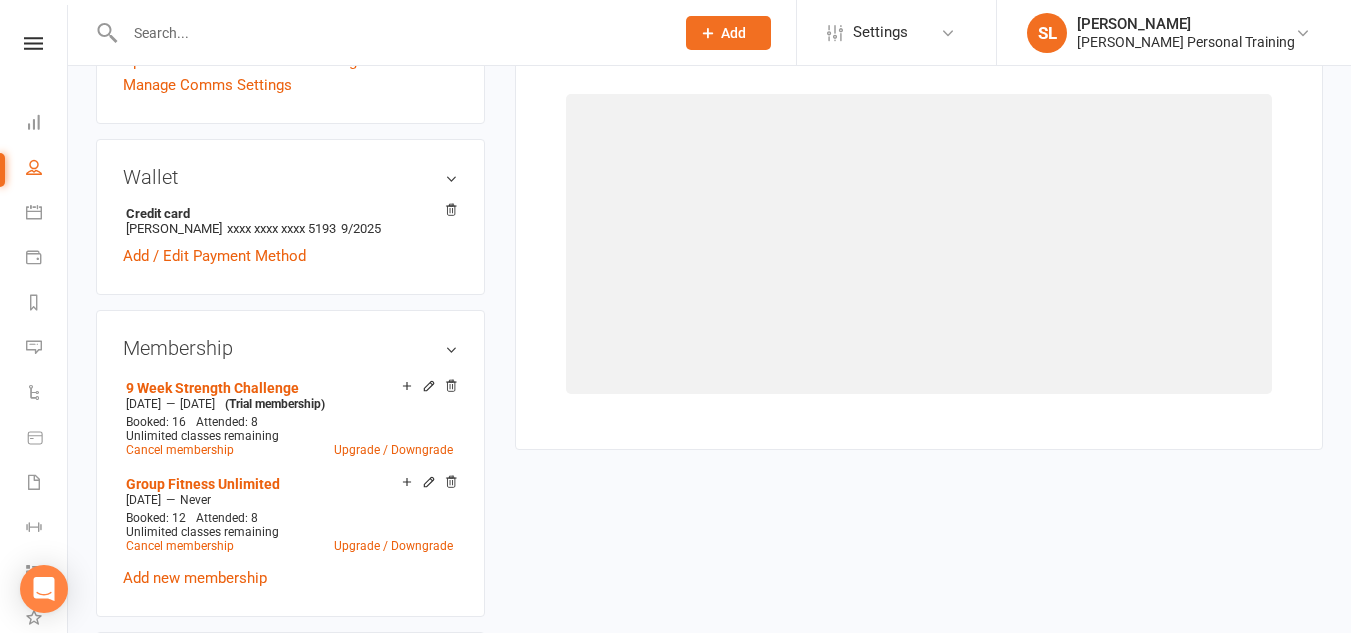 scroll, scrollTop: 0, scrollLeft: 0, axis: both 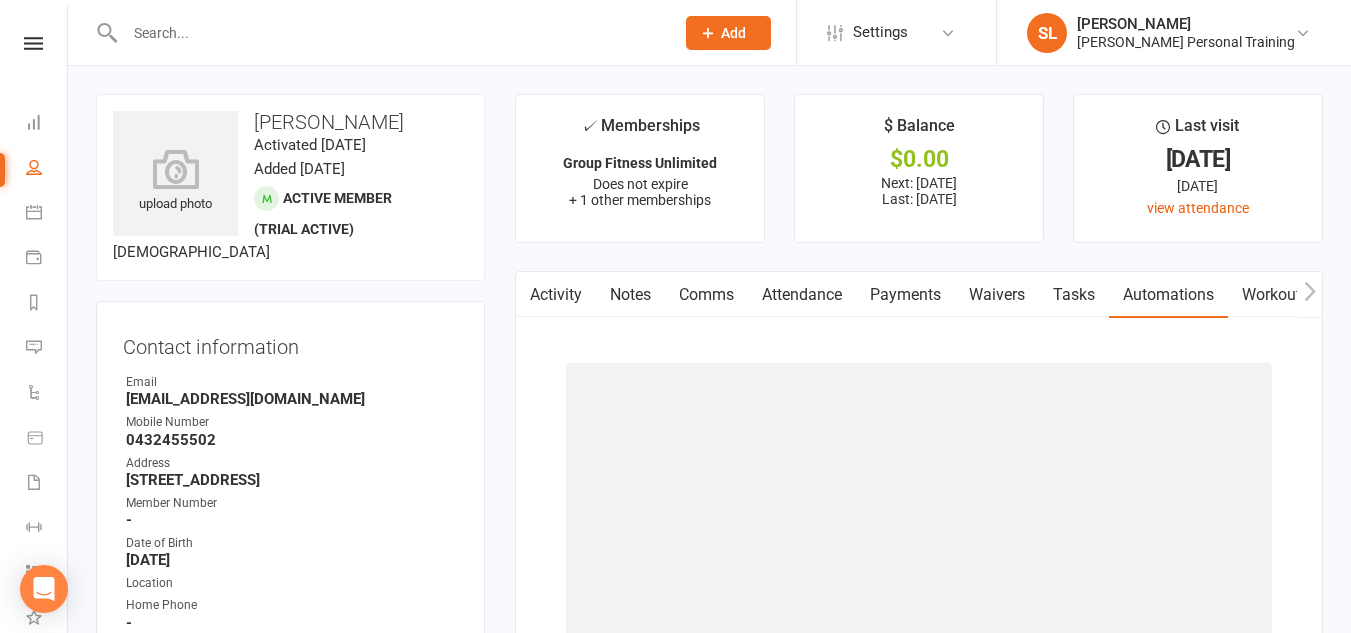 click on "Automations" at bounding box center (1168, 295) 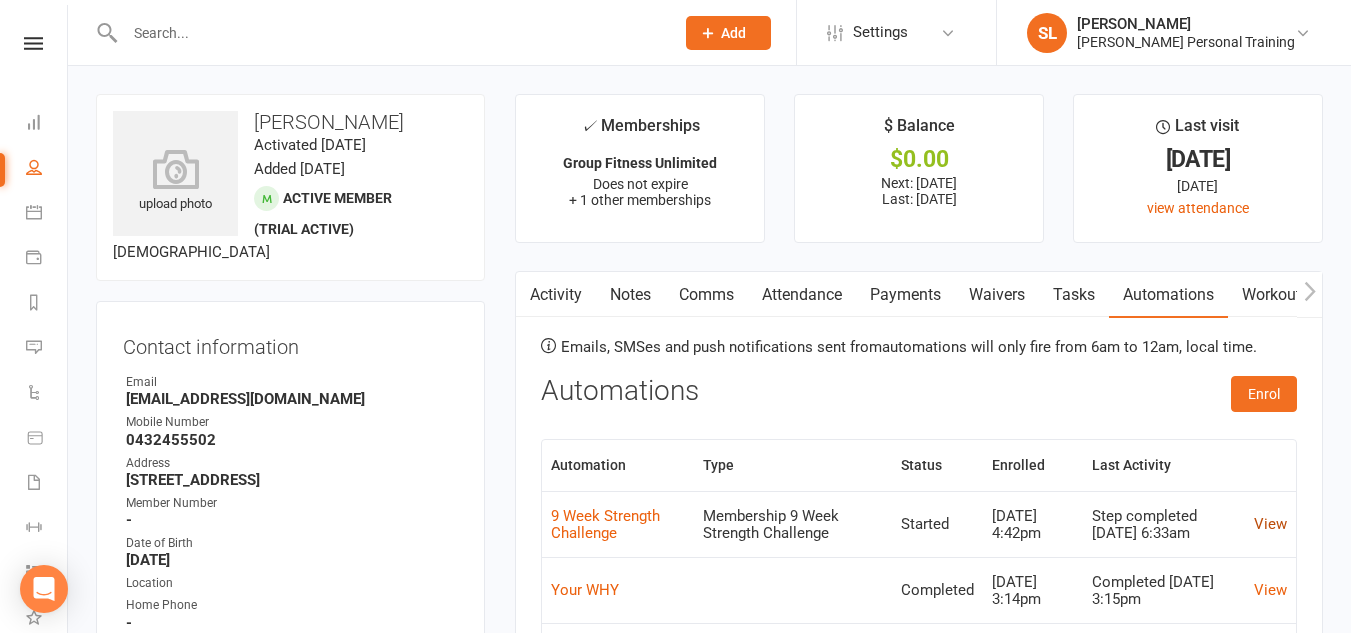 click on "View" at bounding box center [1270, 524] 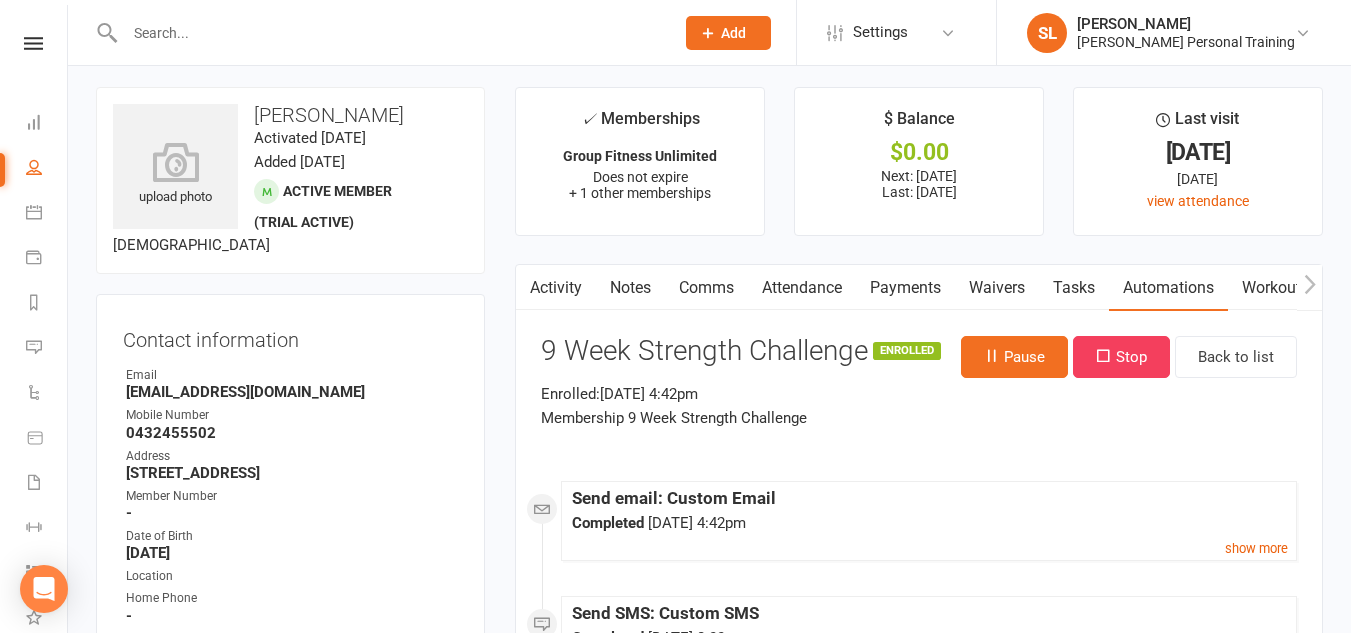scroll, scrollTop: 0, scrollLeft: 0, axis: both 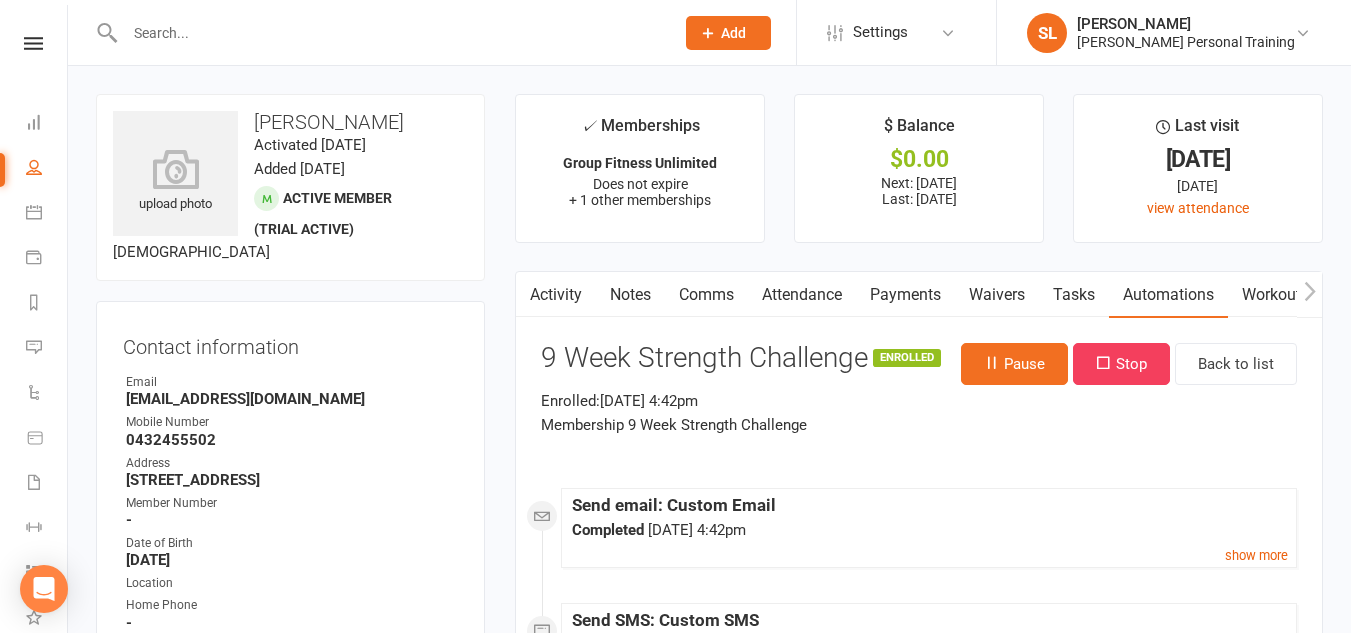 click at bounding box center [389, 33] 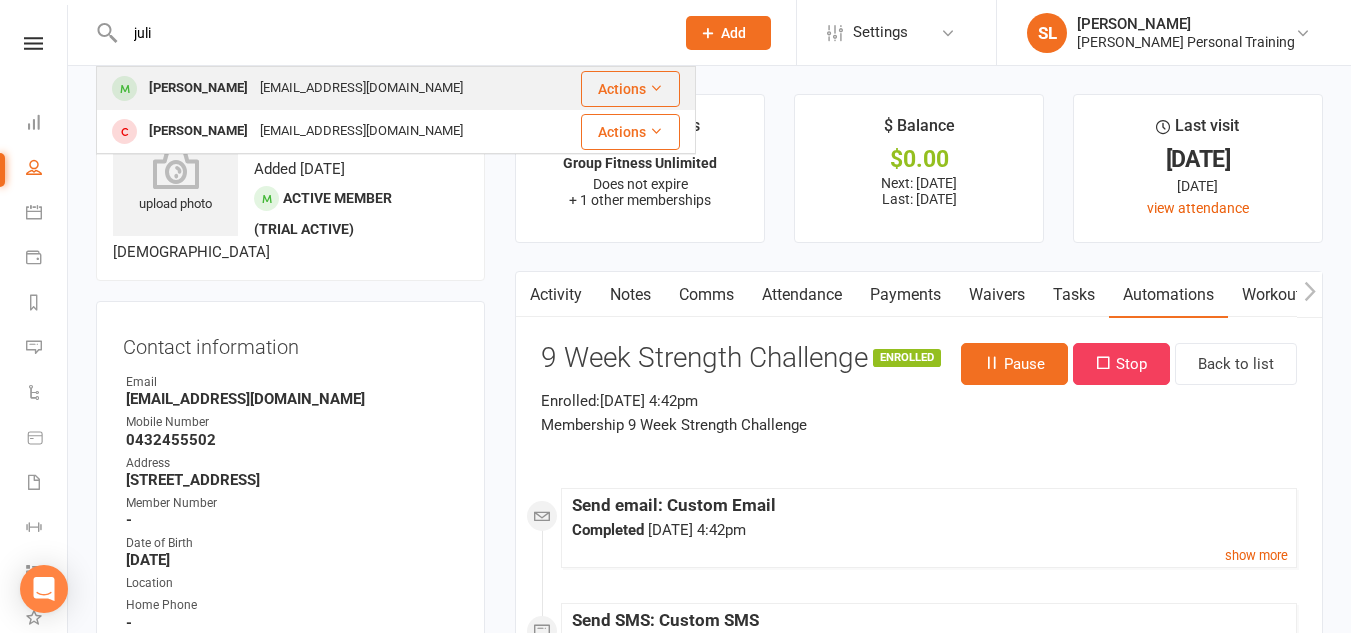type on "juli" 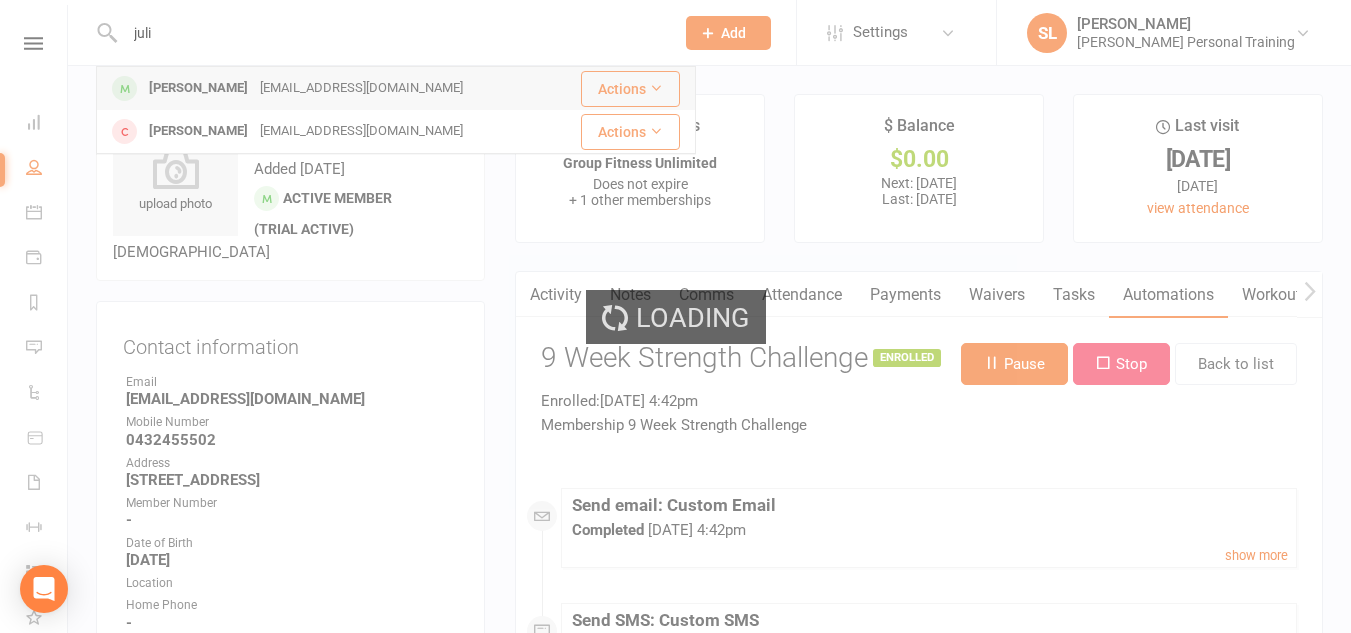 type 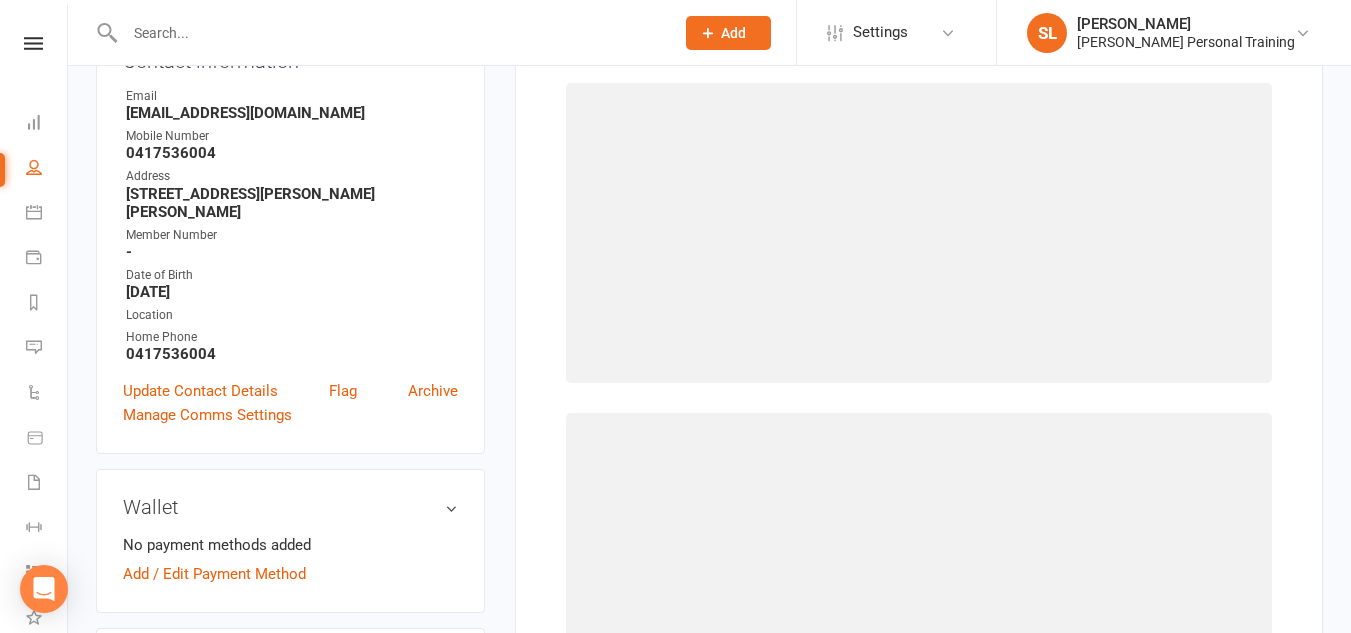scroll, scrollTop: 0, scrollLeft: 0, axis: both 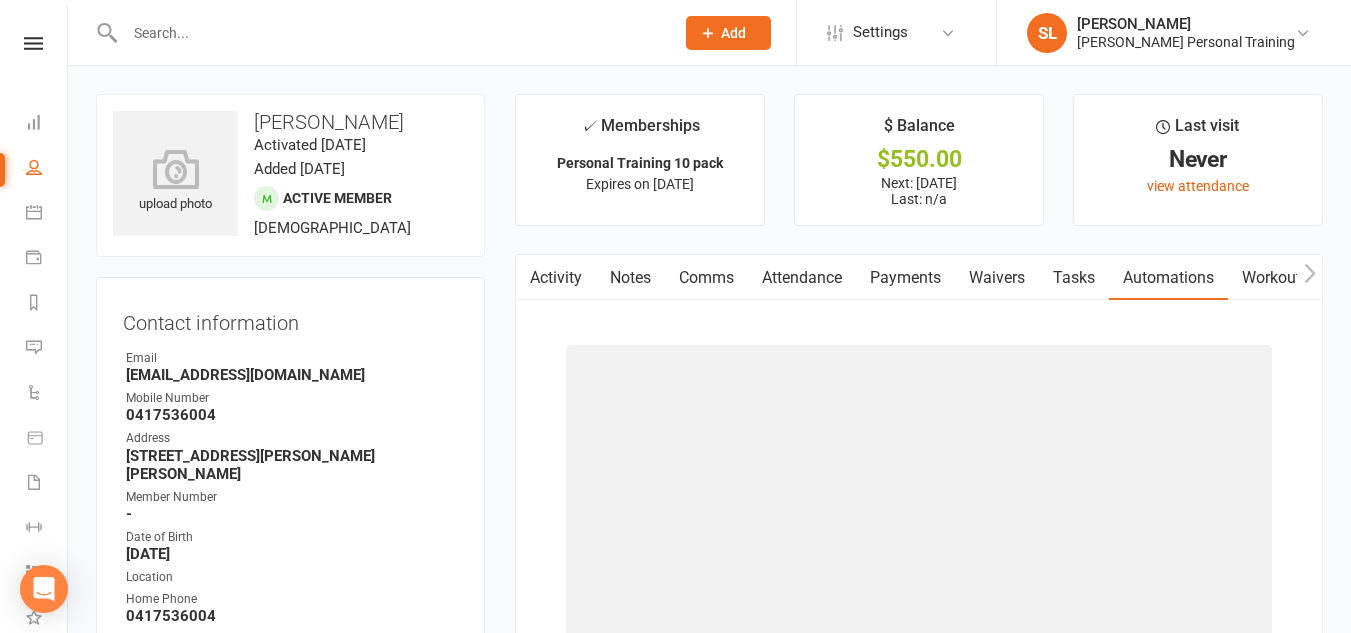 click on "Payments" at bounding box center [905, 278] 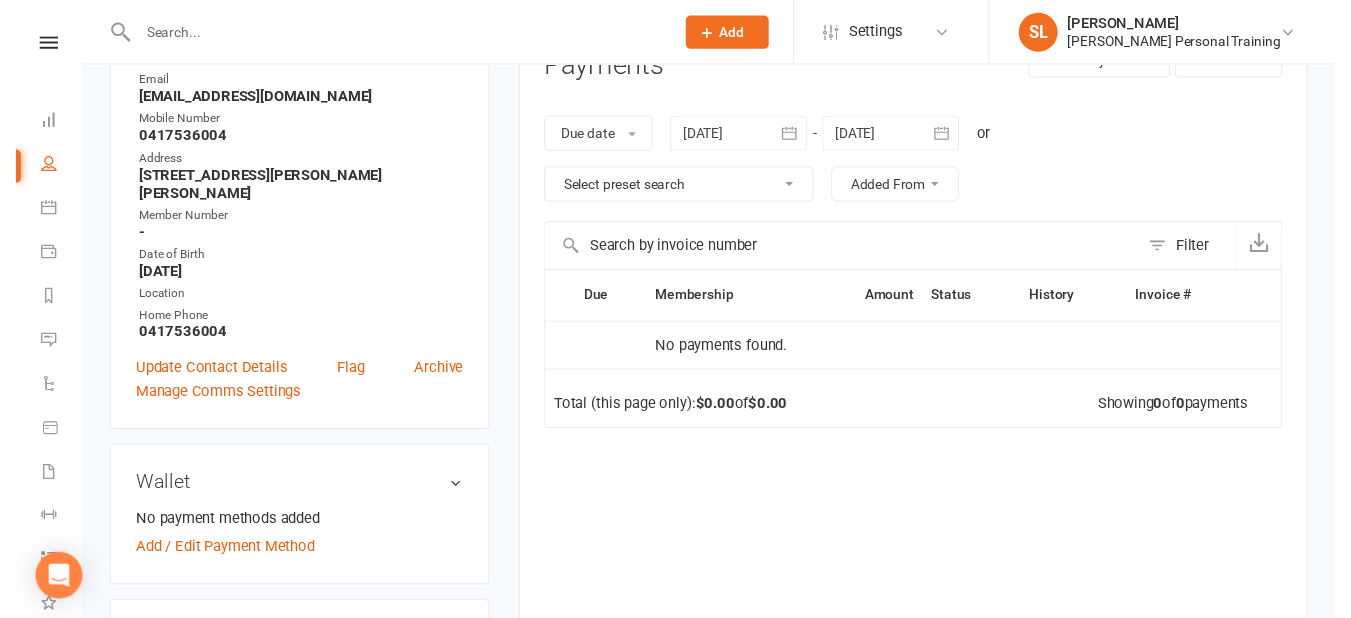 scroll, scrollTop: 0, scrollLeft: 0, axis: both 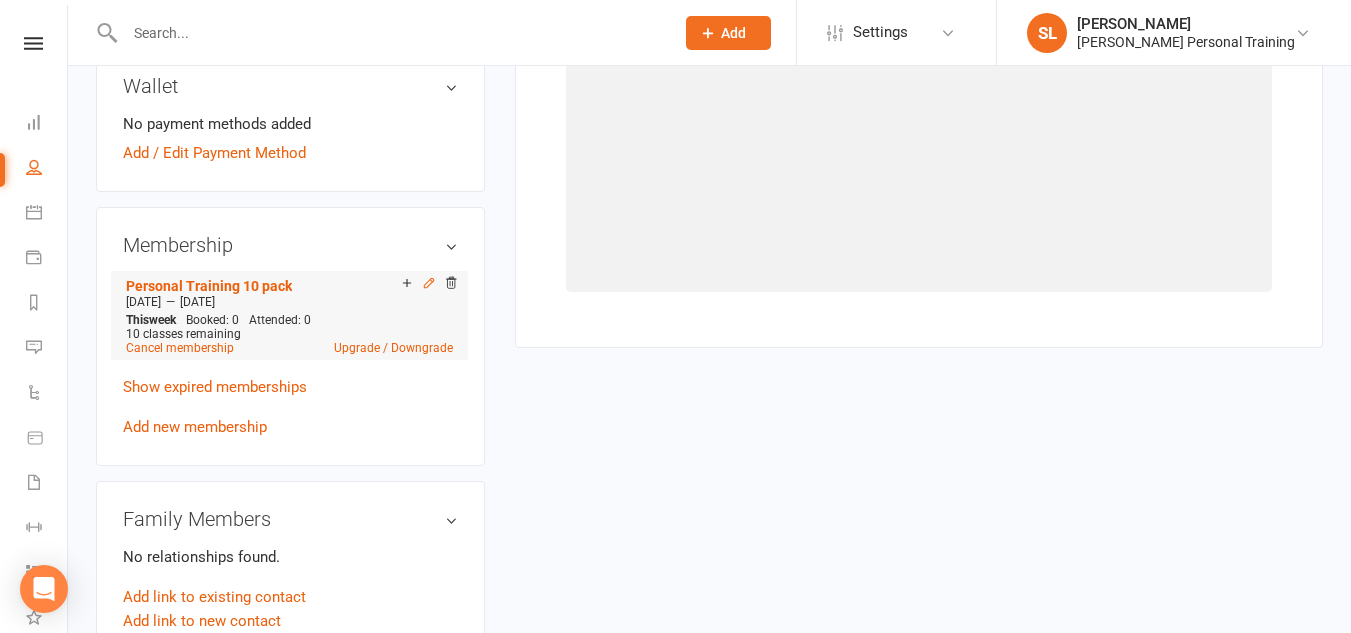 click 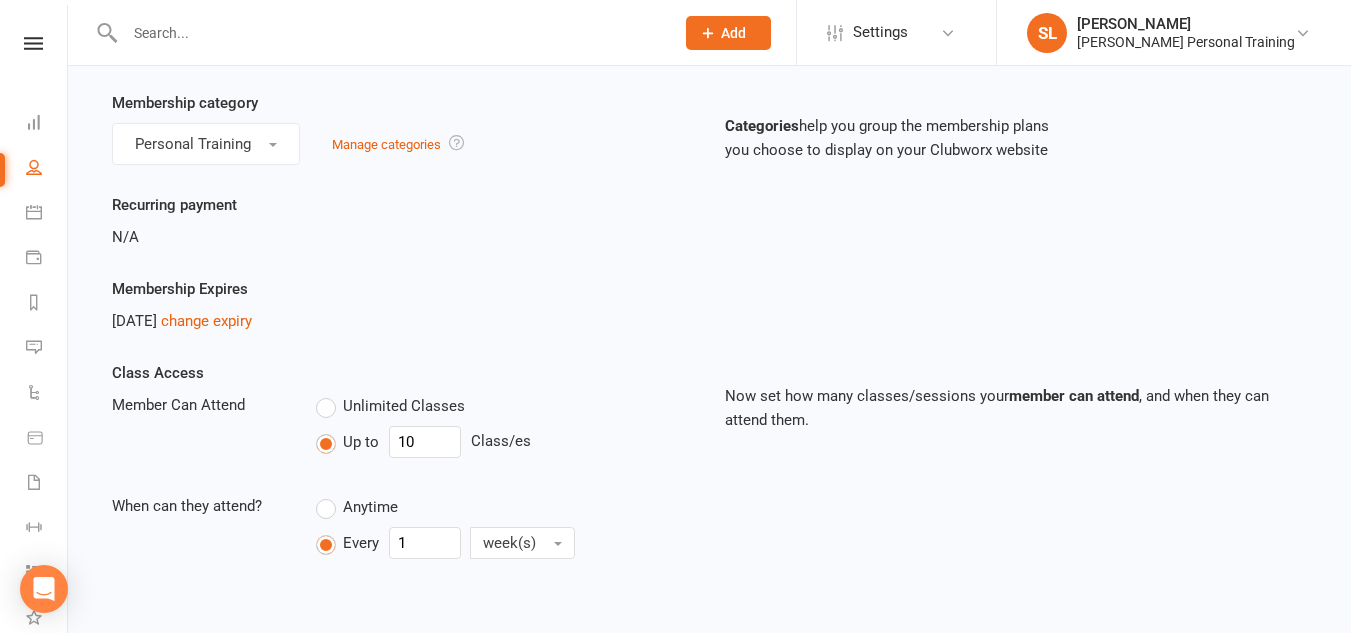 scroll, scrollTop: 167, scrollLeft: 0, axis: vertical 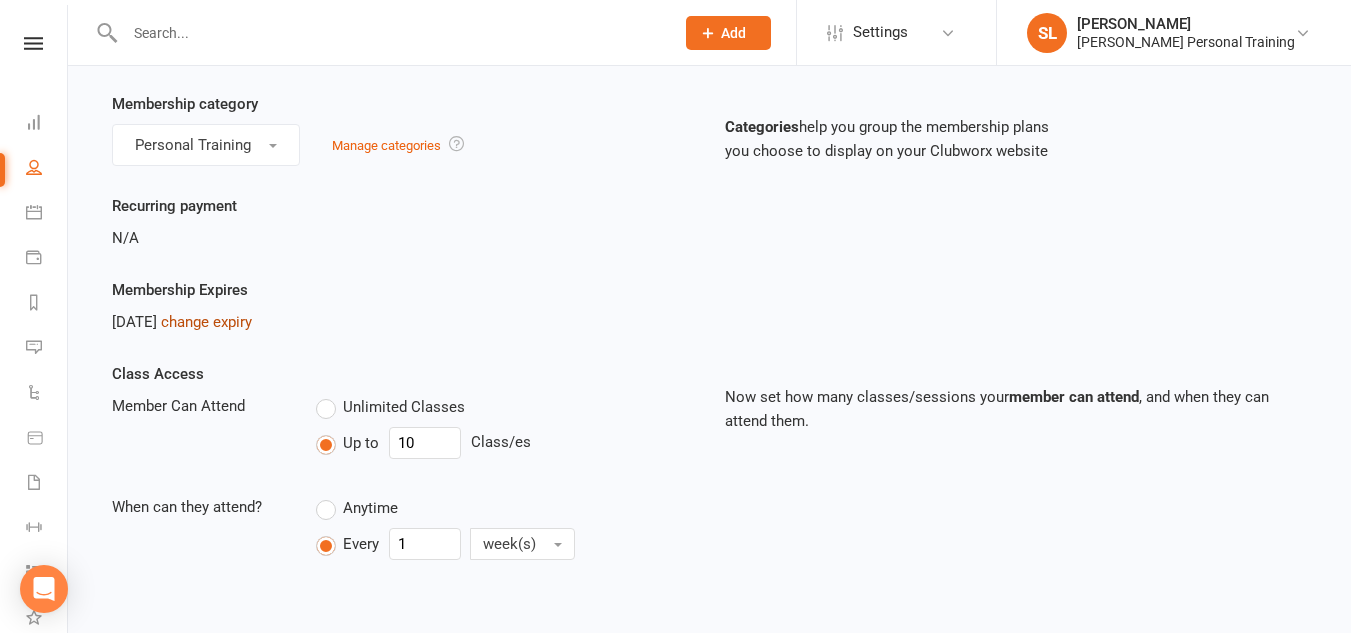 click on "change expiry" at bounding box center (206, 322) 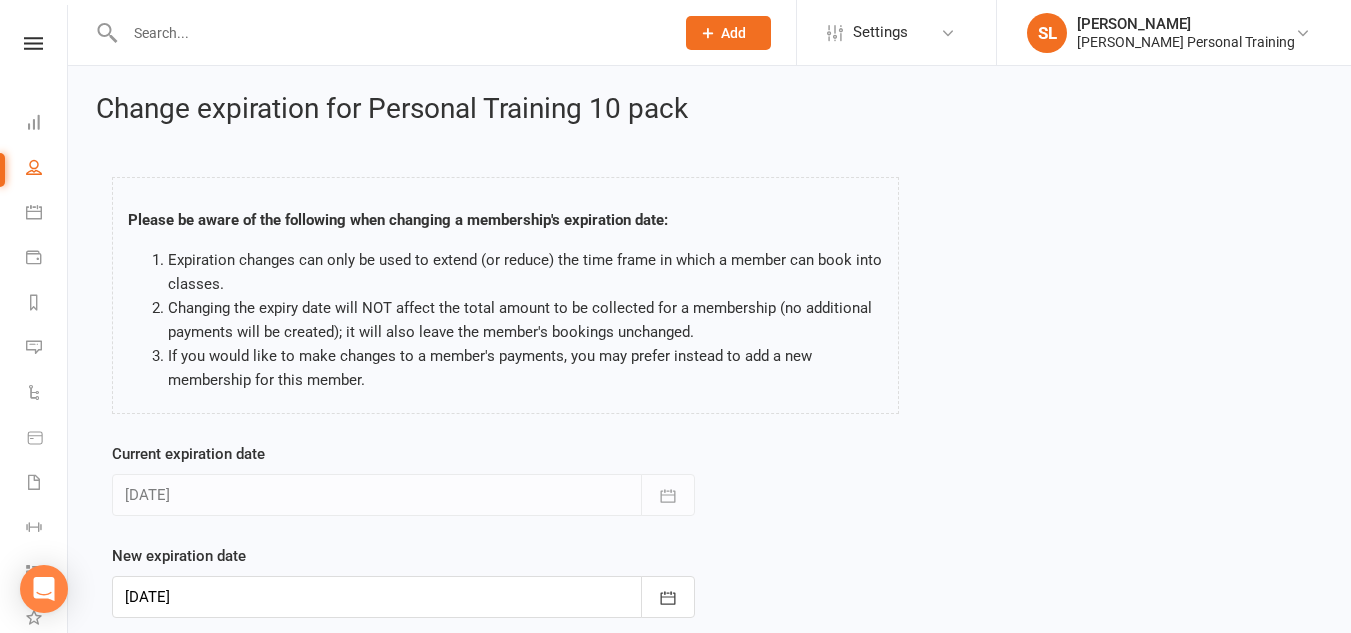 scroll, scrollTop: 144, scrollLeft: 0, axis: vertical 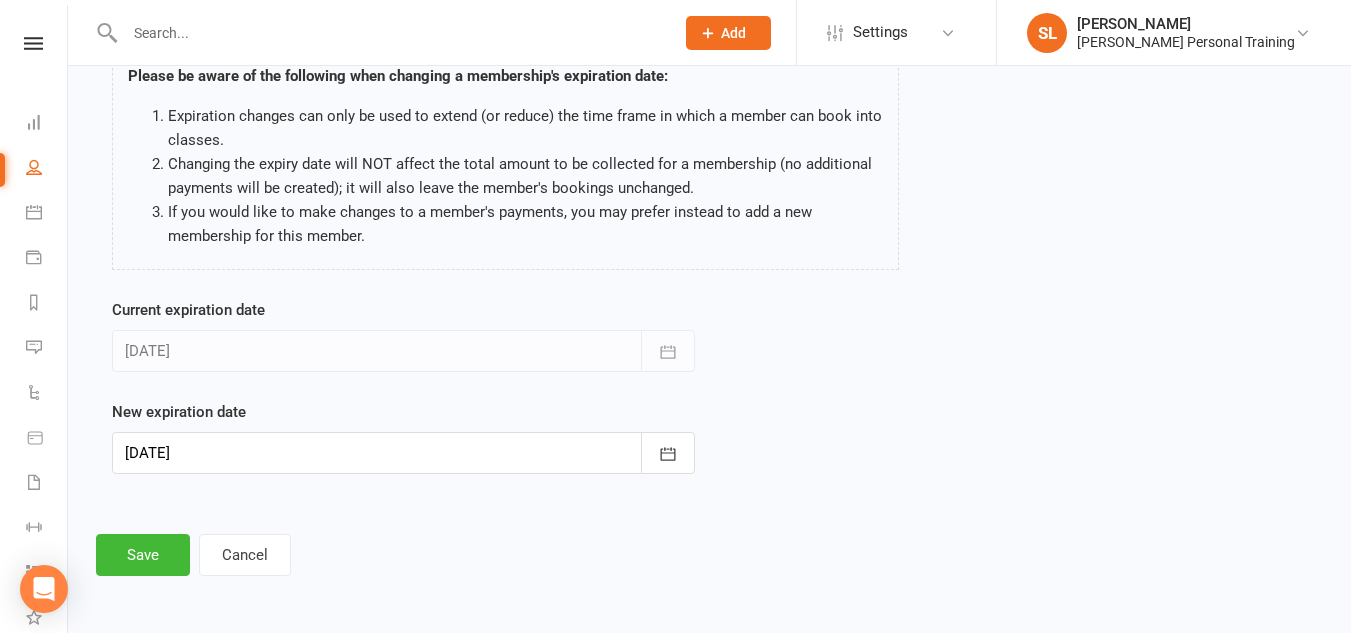 click at bounding box center (403, 453) 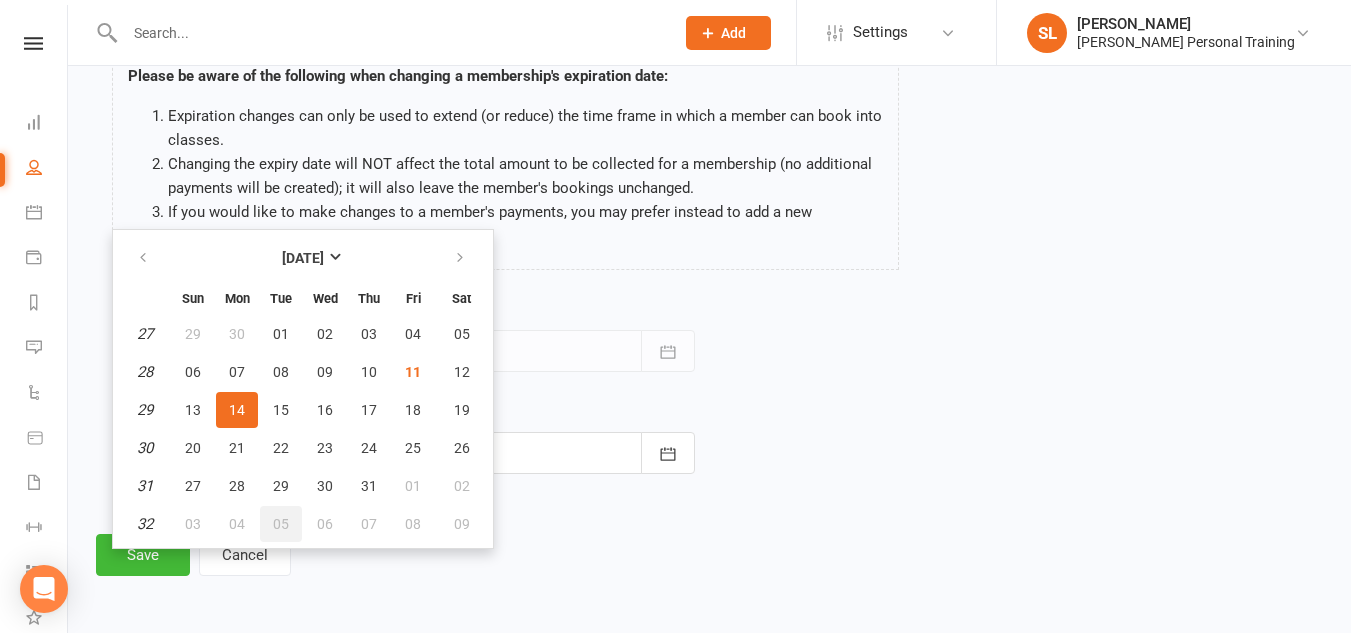 click on "05" at bounding box center (281, 524) 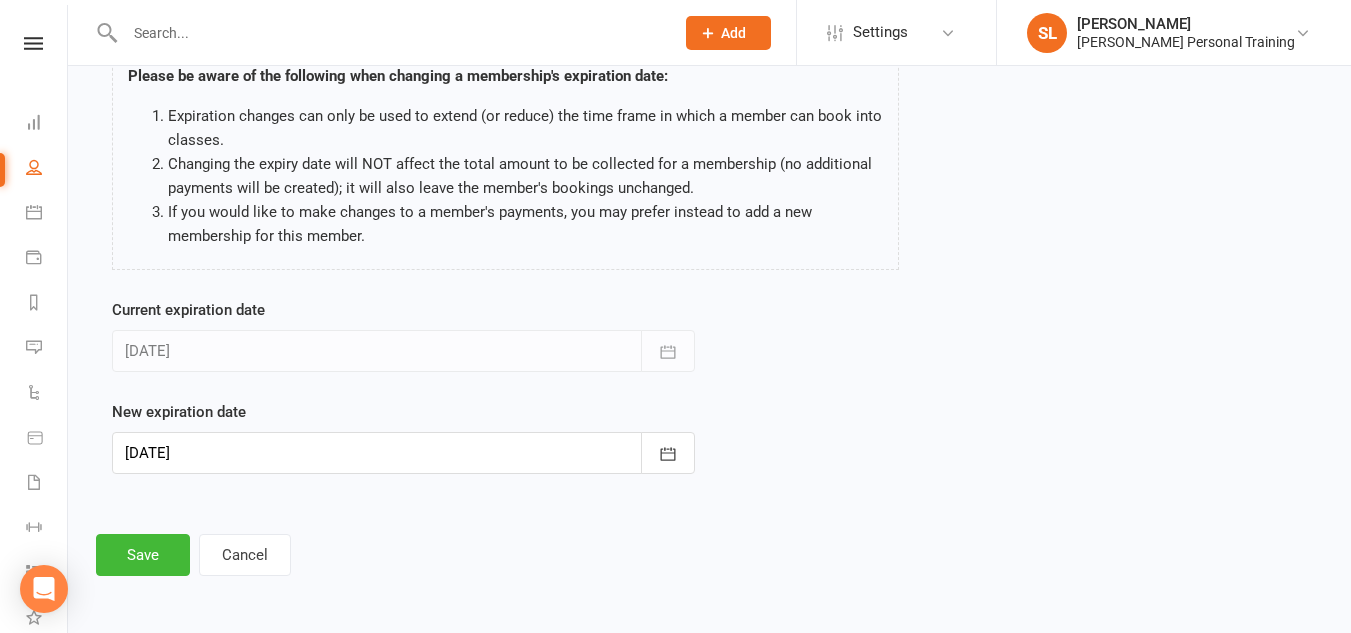 click at bounding box center [403, 453] 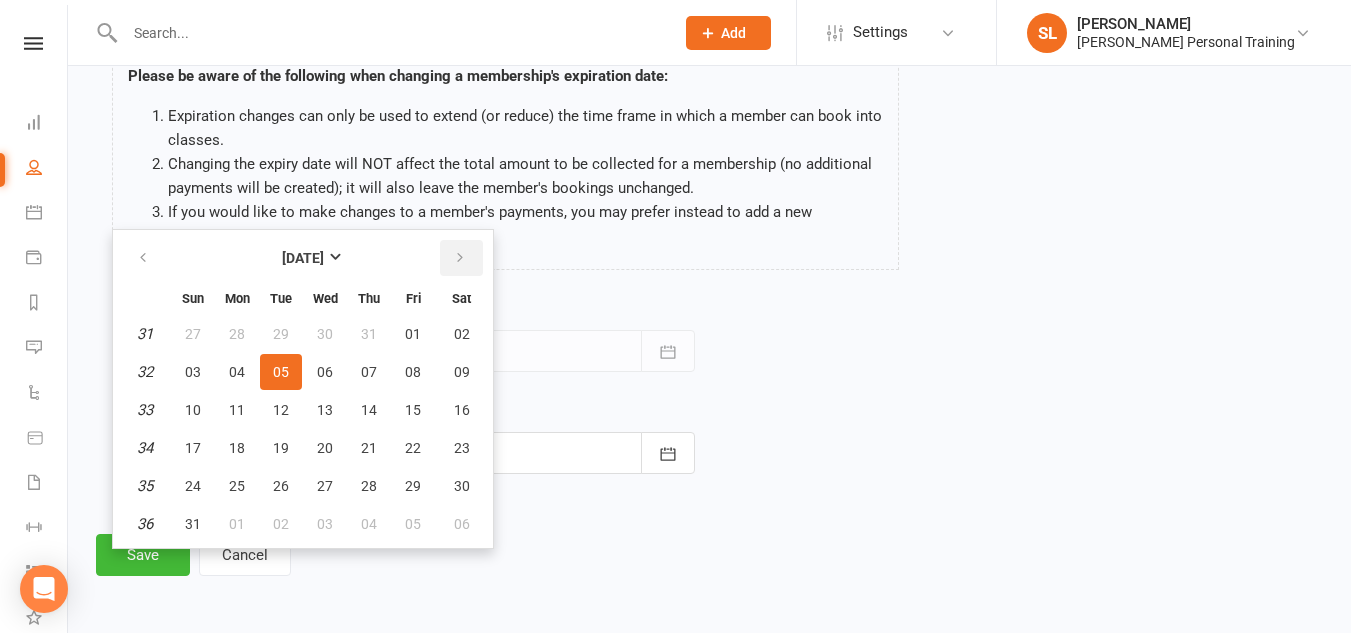 click at bounding box center (460, 258) 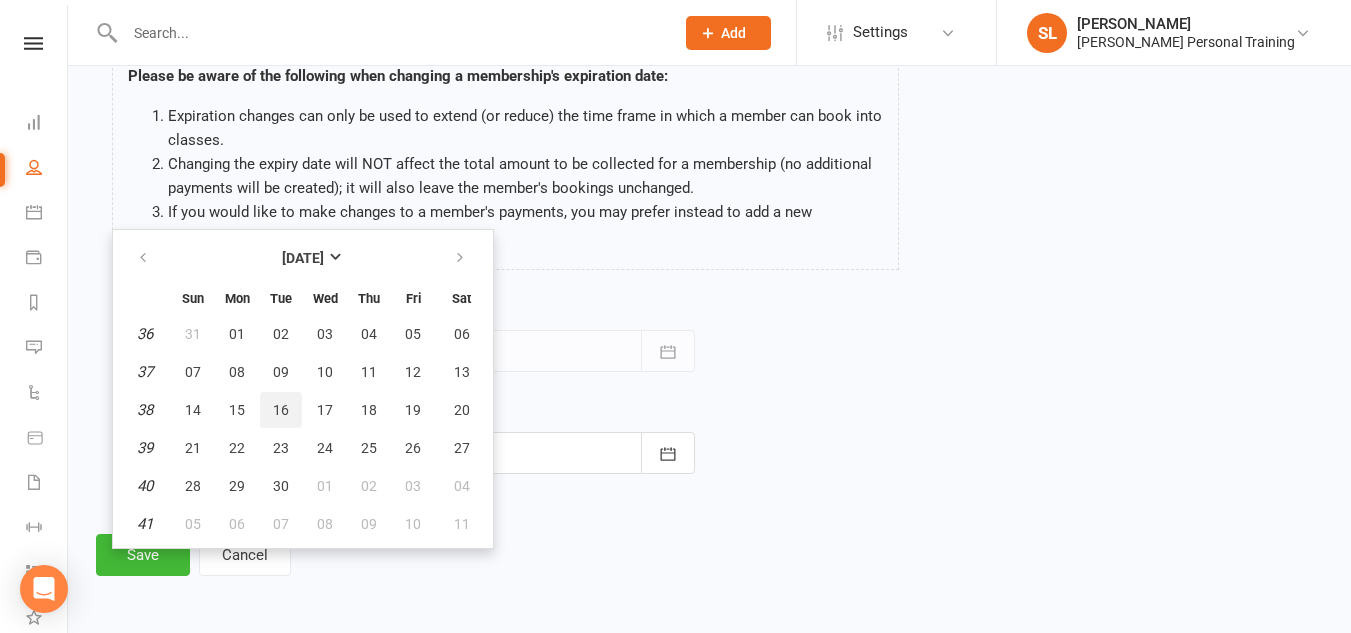 click on "16" at bounding box center (281, 410) 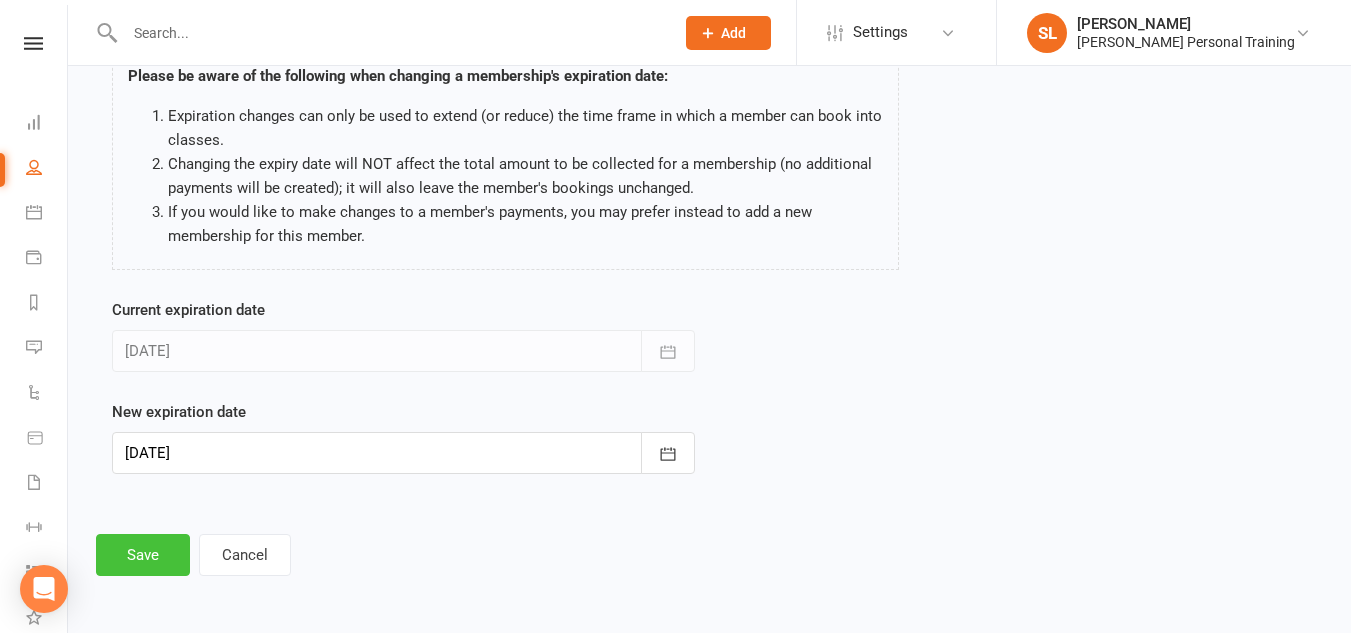 click on "Save" at bounding box center (143, 555) 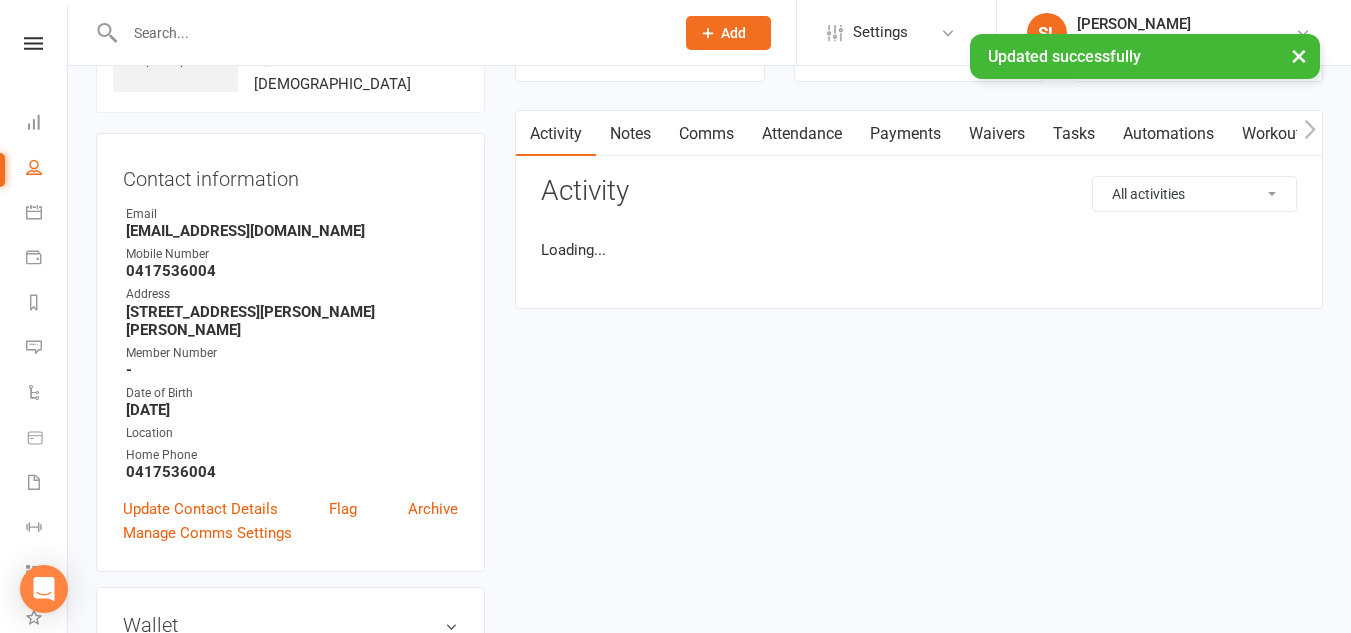 scroll, scrollTop: 0, scrollLeft: 0, axis: both 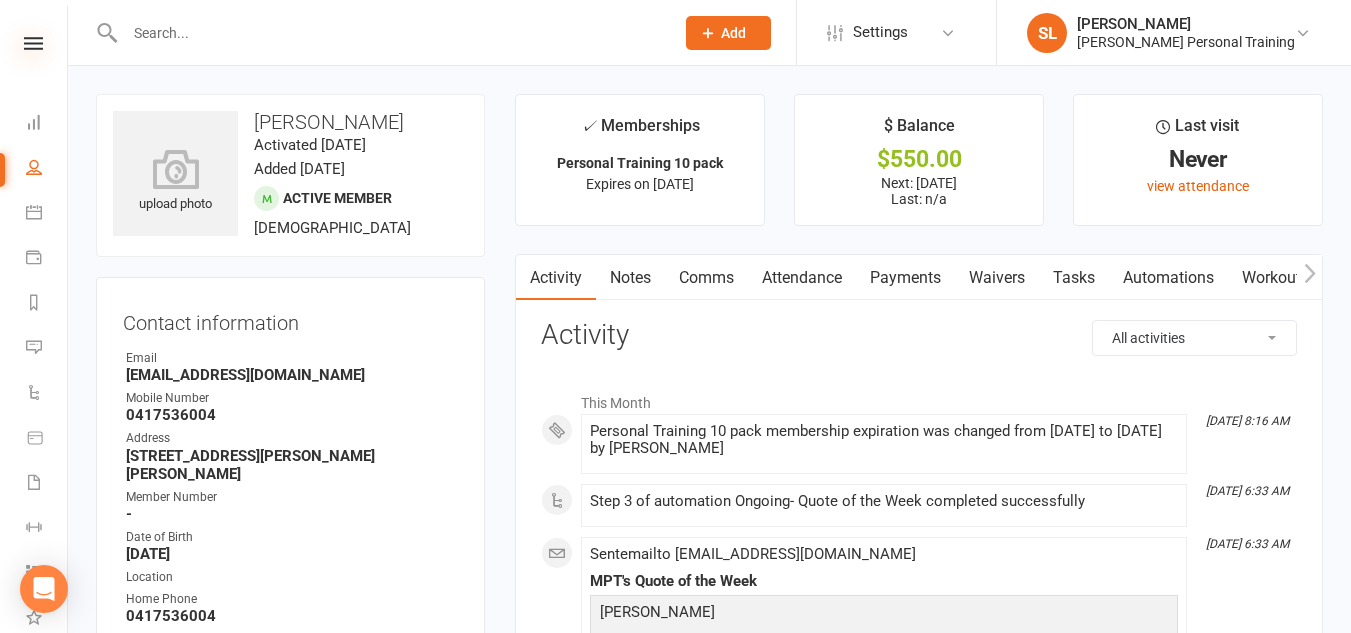 click at bounding box center (33, 43) 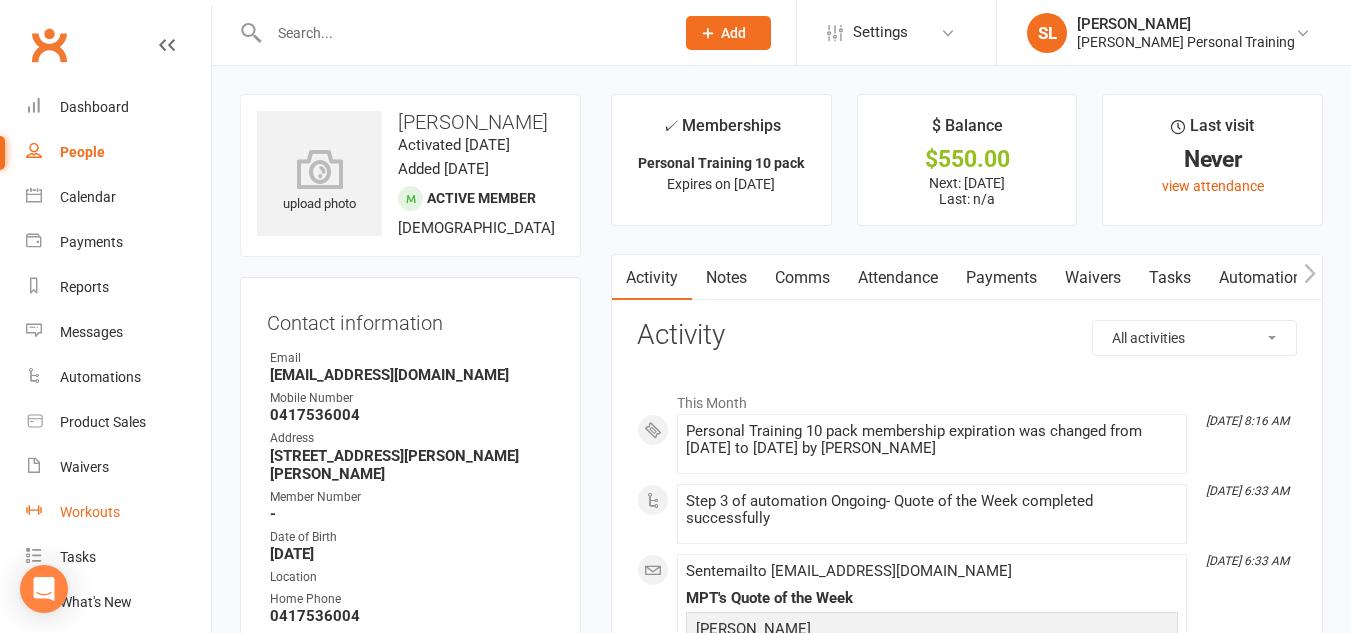 click on "Workouts" at bounding box center (90, 512) 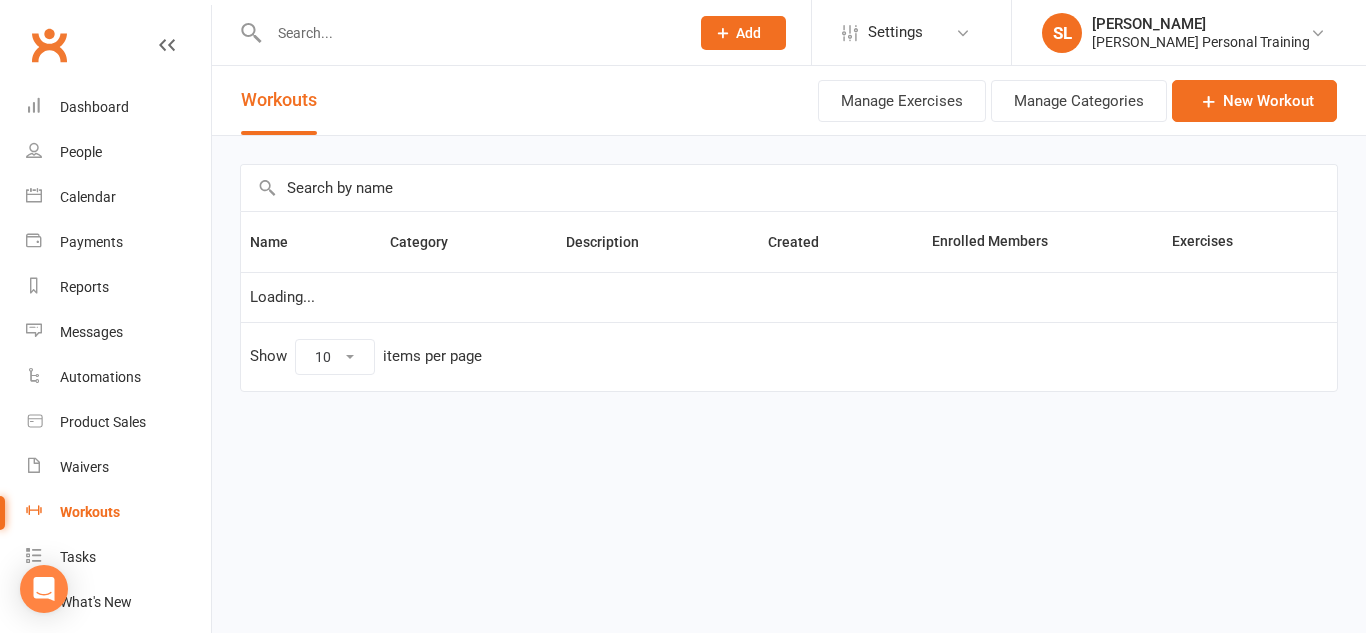 select on "100" 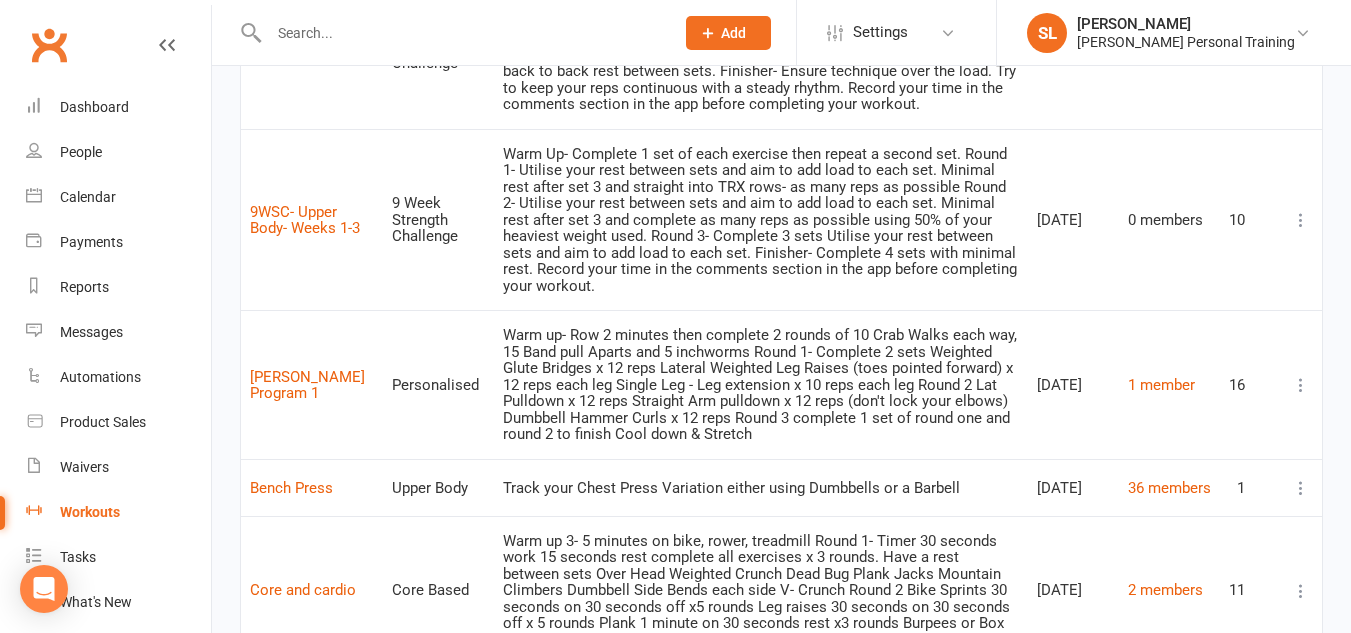 scroll, scrollTop: 1189, scrollLeft: 0, axis: vertical 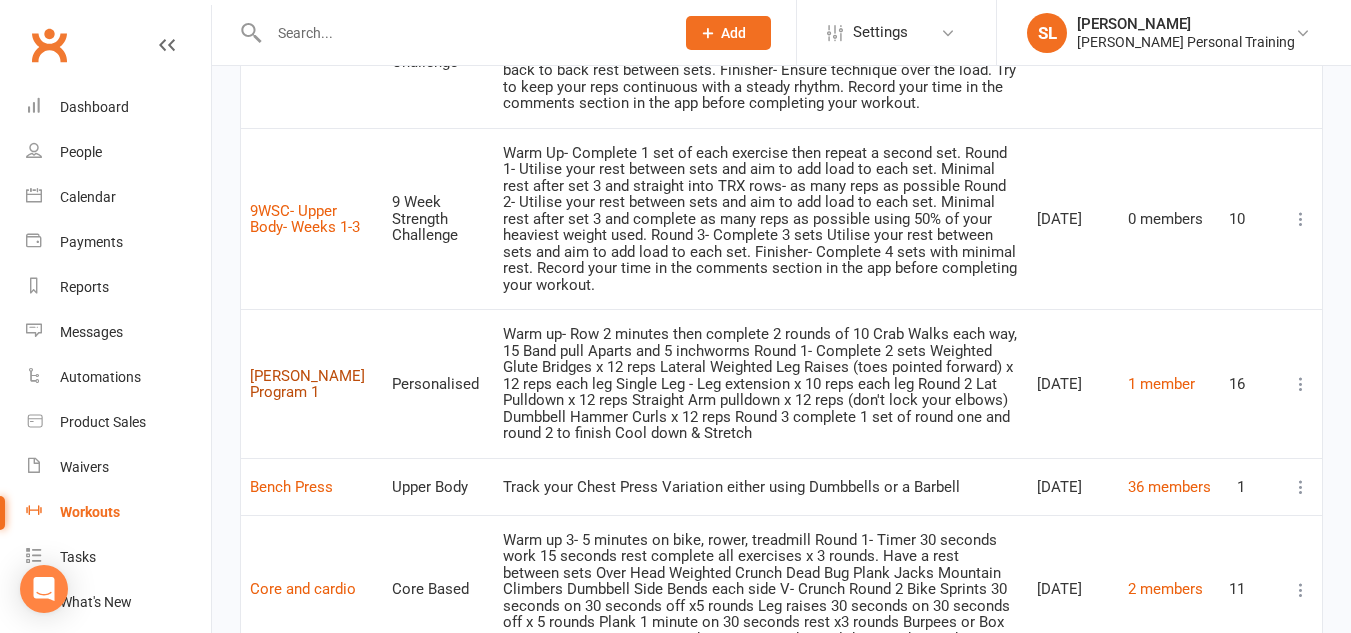 click on "Aileen Program 1" at bounding box center (307, 384) 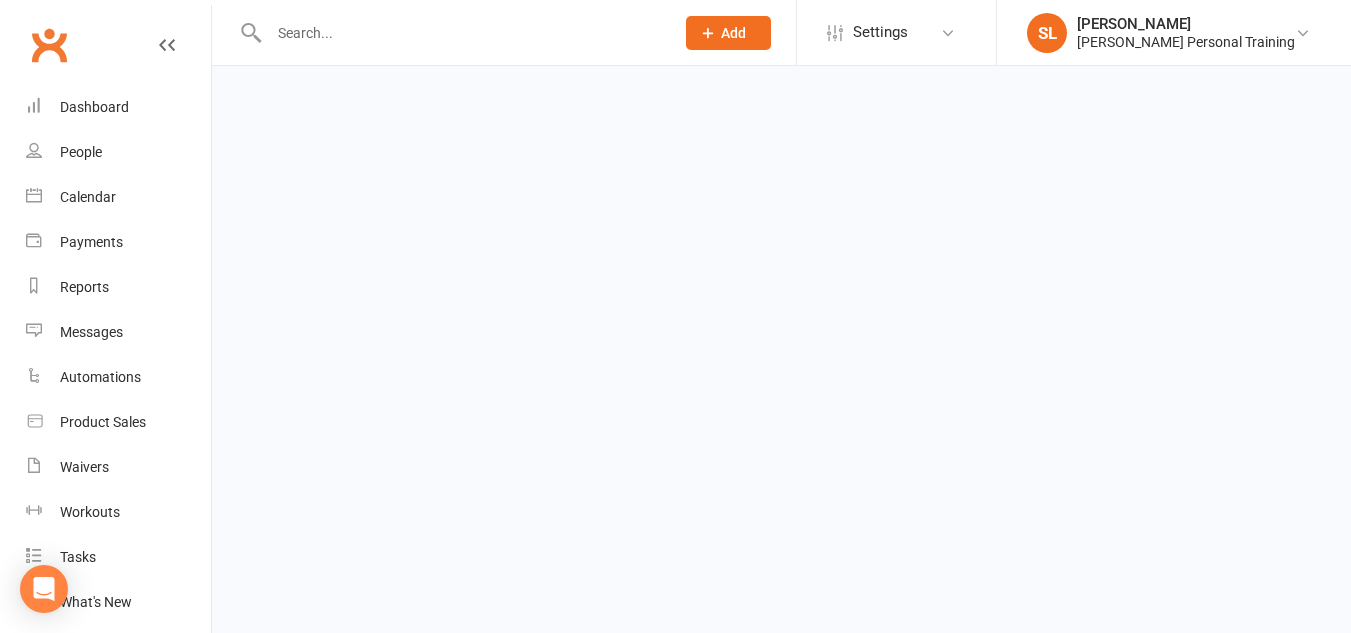 scroll, scrollTop: 0, scrollLeft: 0, axis: both 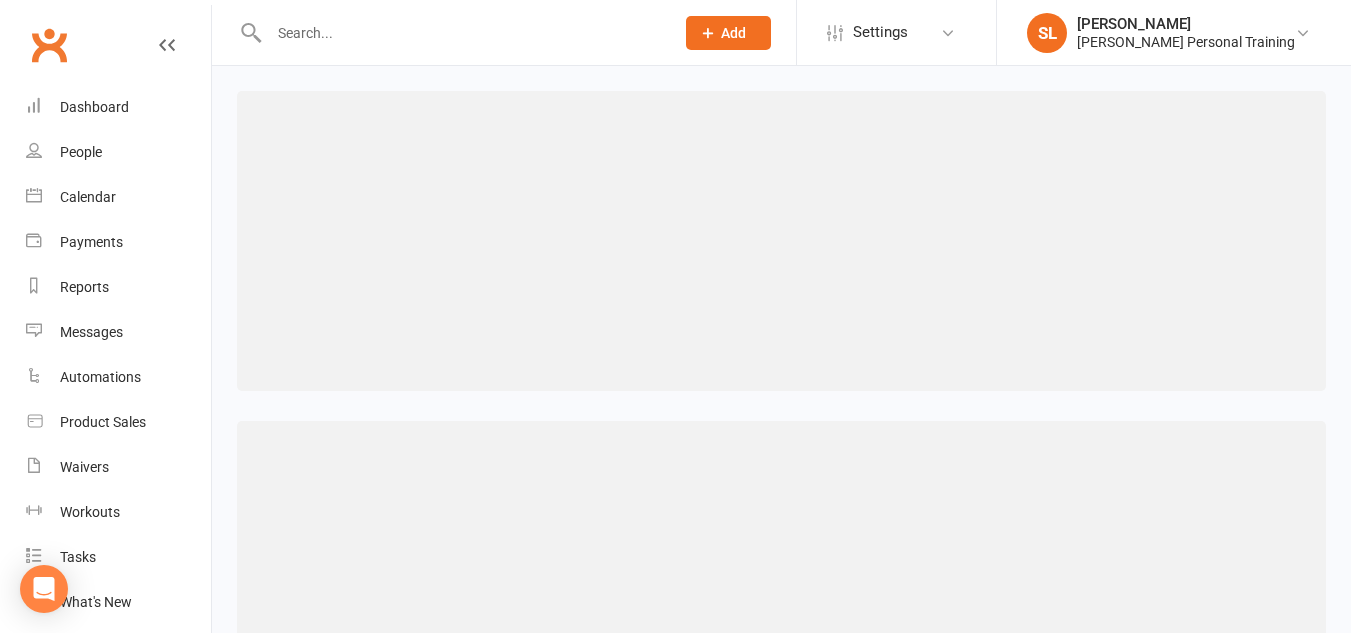select on "456" 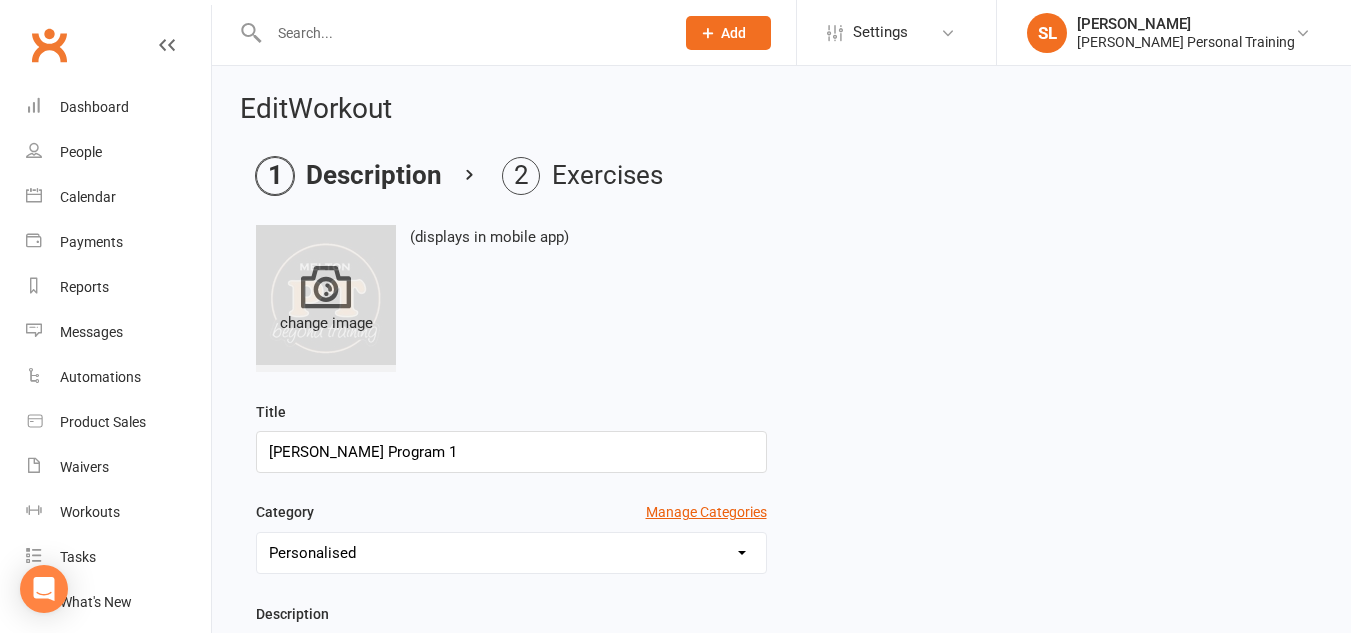 click at bounding box center (326, 286) 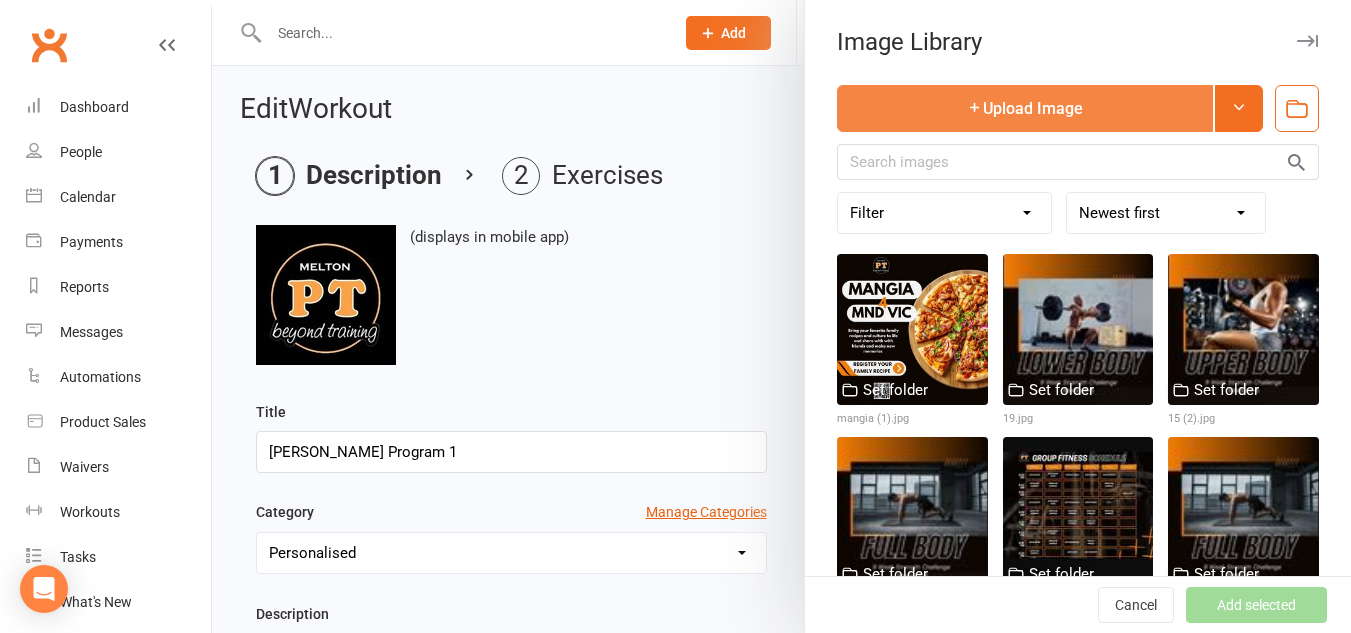 click on "Upload Image" at bounding box center [1025, 108] 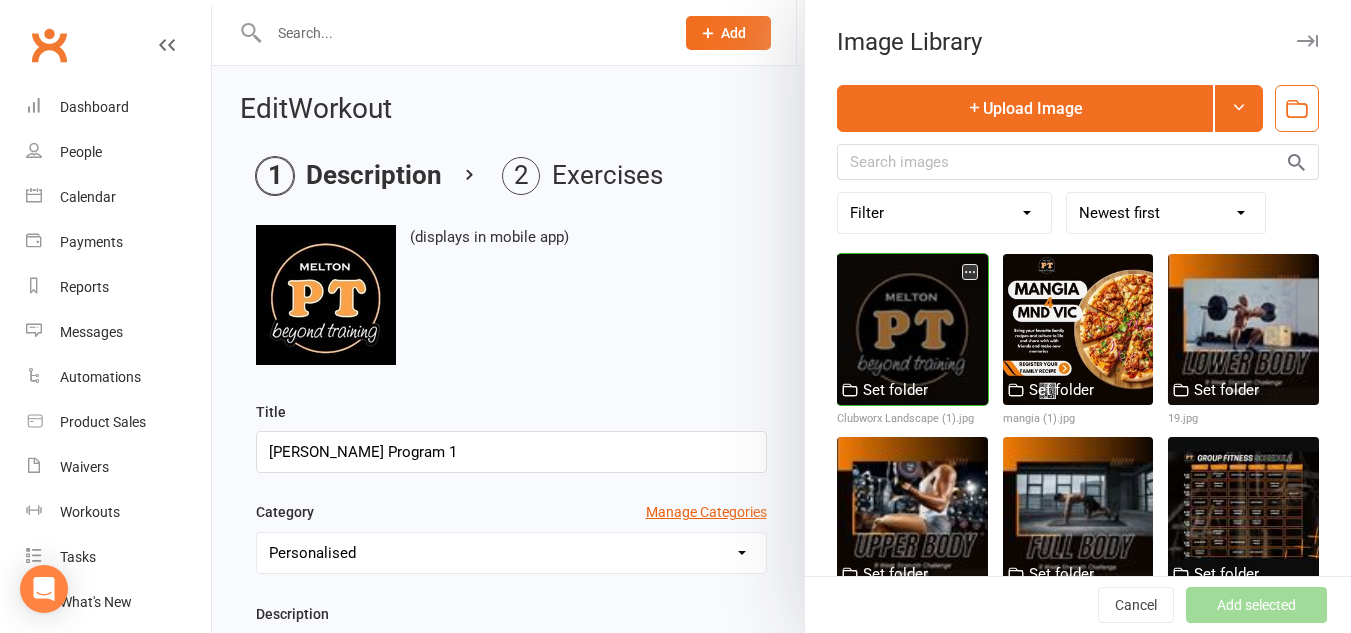 click at bounding box center [912, 329] 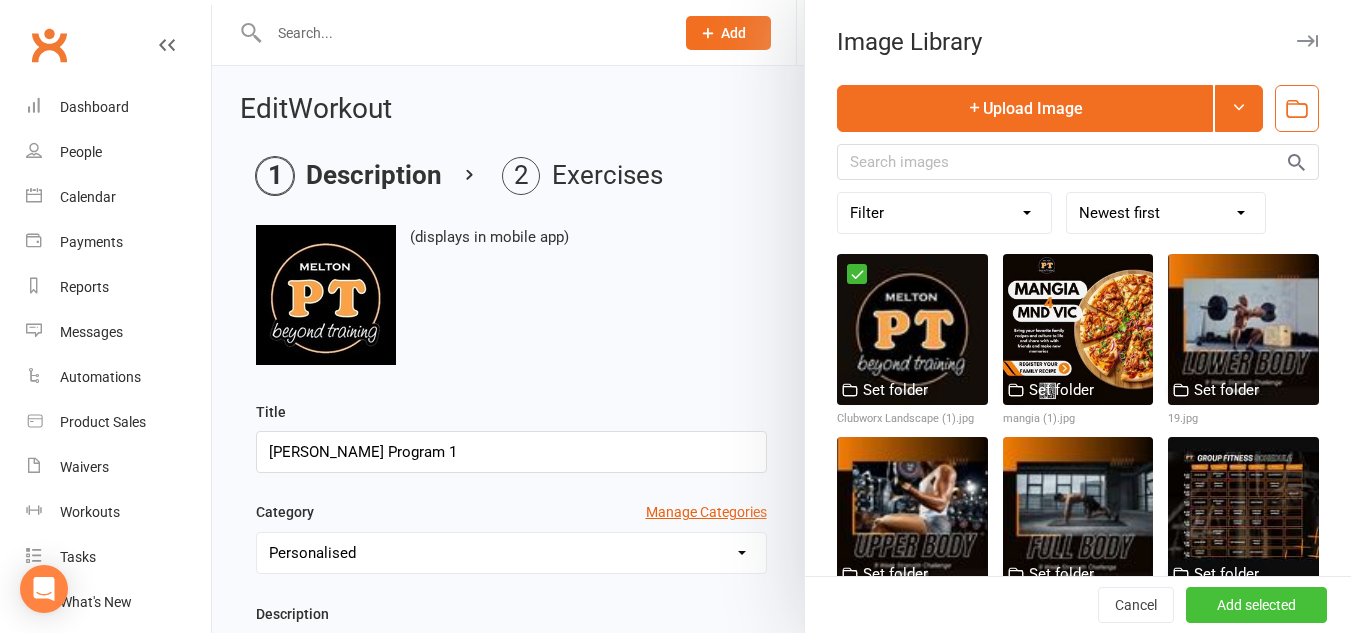 click on "Add selected" at bounding box center (1256, 605) 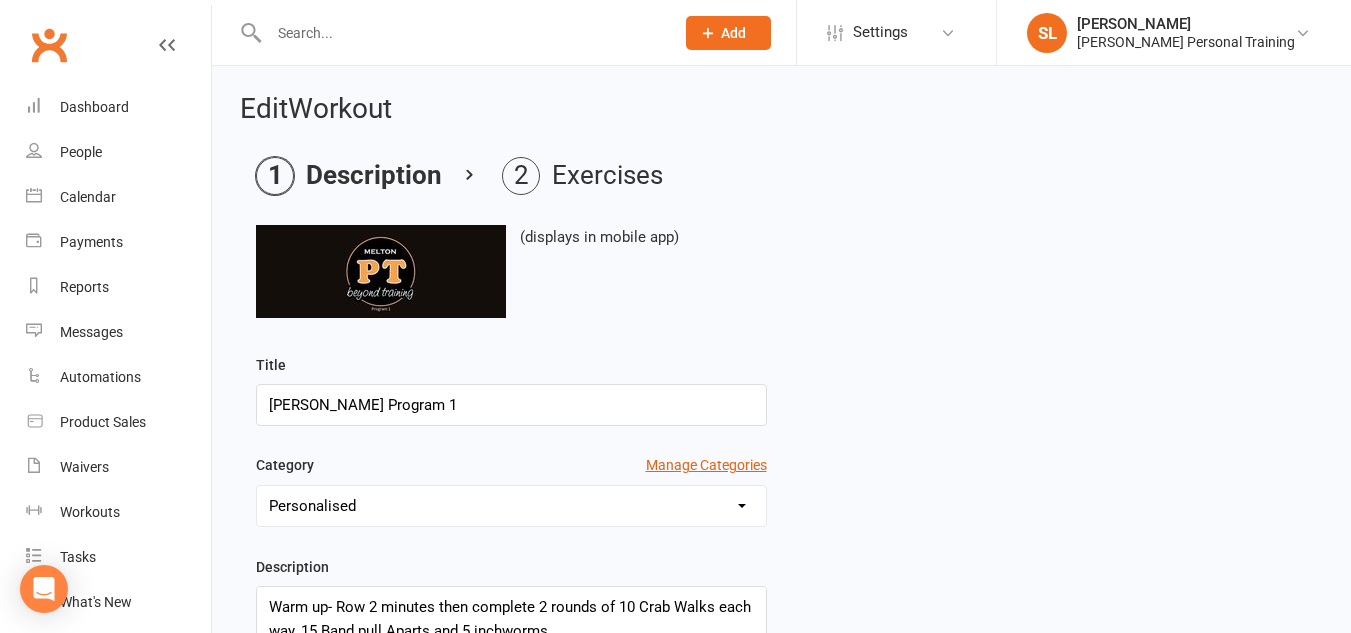 scroll, scrollTop: 374, scrollLeft: 0, axis: vertical 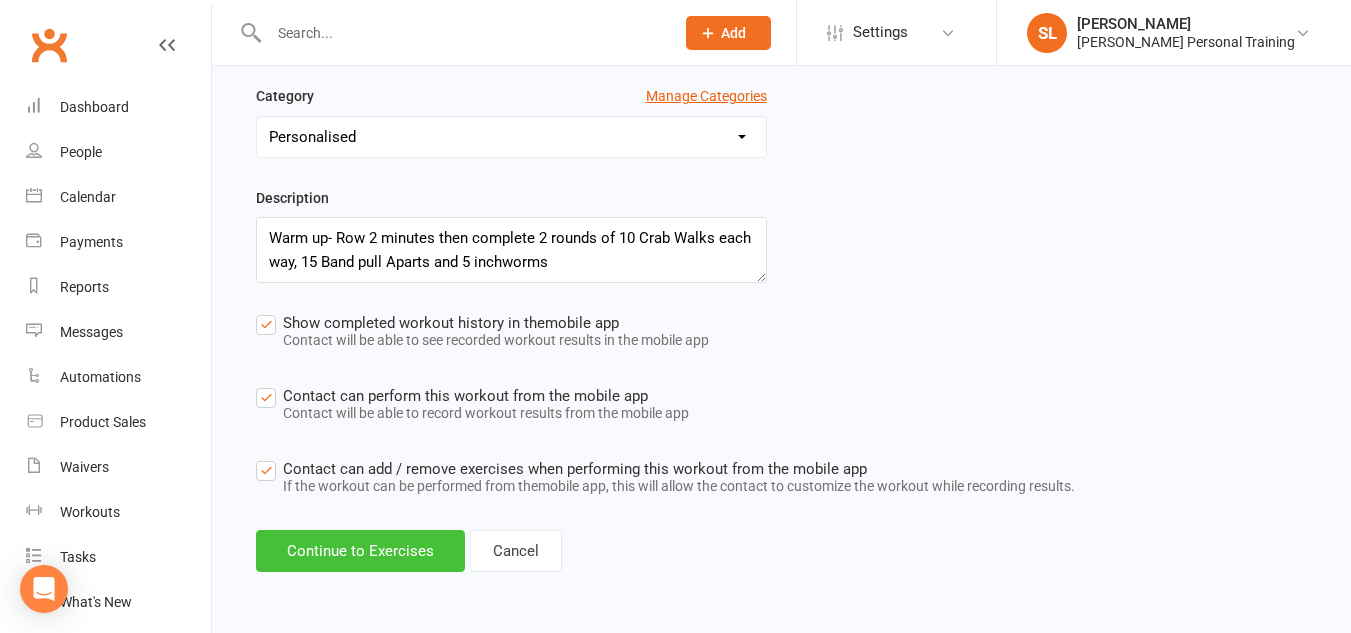 click on "Continue to Exercises" at bounding box center (360, 551) 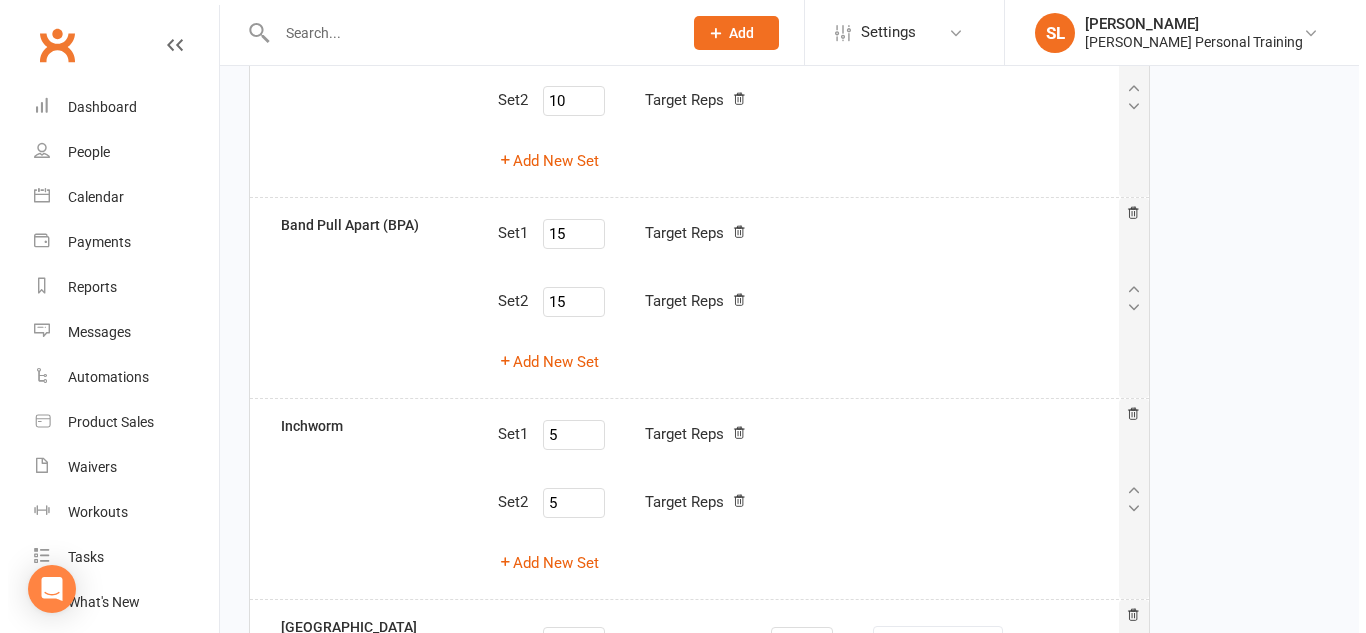 scroll, scrollTop: 2829, scrollLeft: 0, axis: vertical 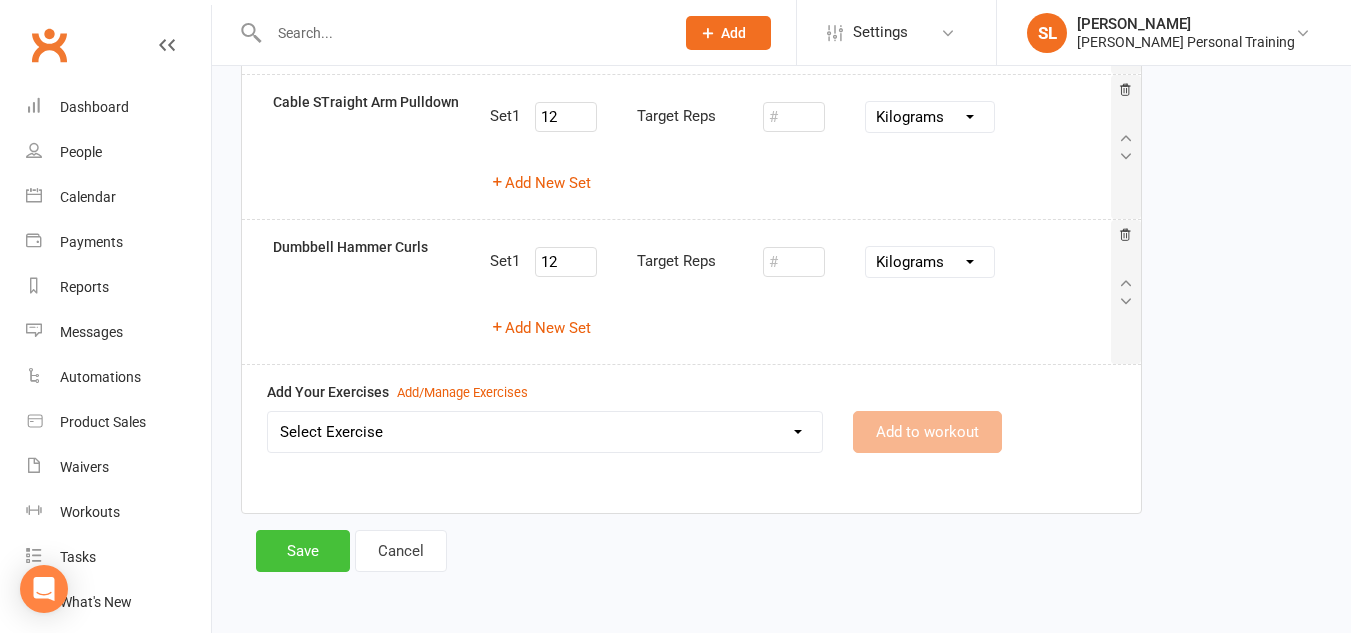 click on "Save" at bounding box center [303, 551] 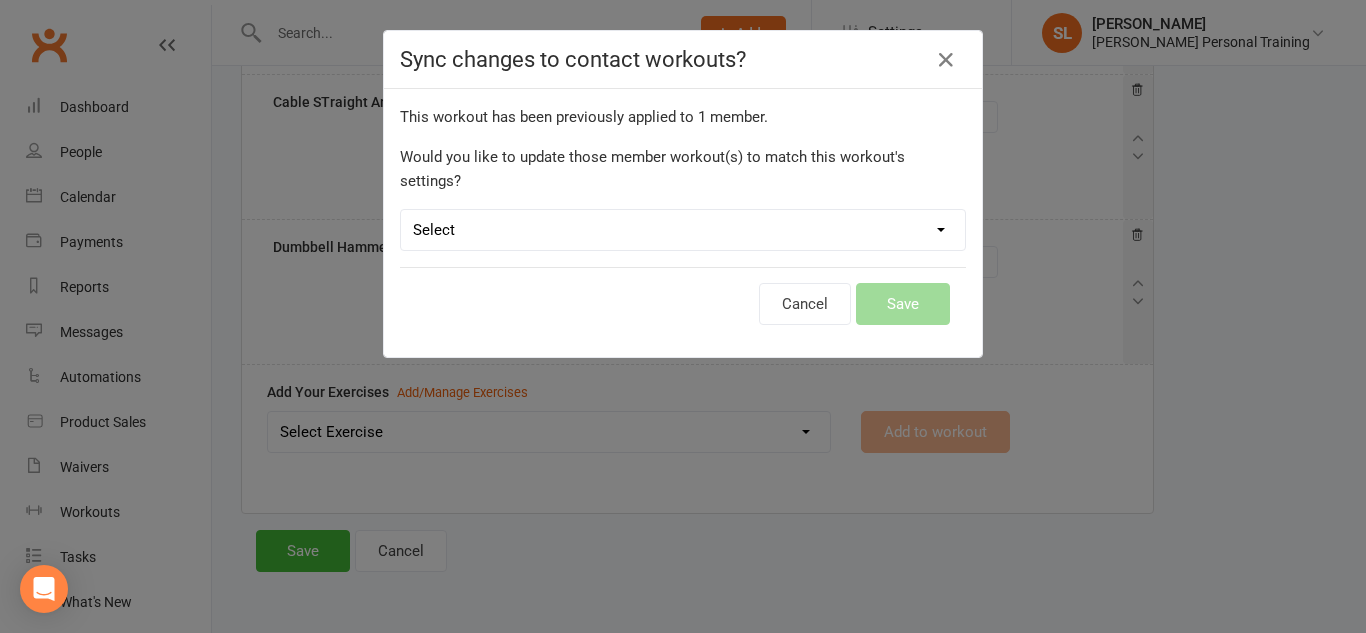 click on "Select Leave member workouts unchanged Sync workout + exercise settings to member workouts Sync workout changes only to member workouts" at bounding box center (683, 230) 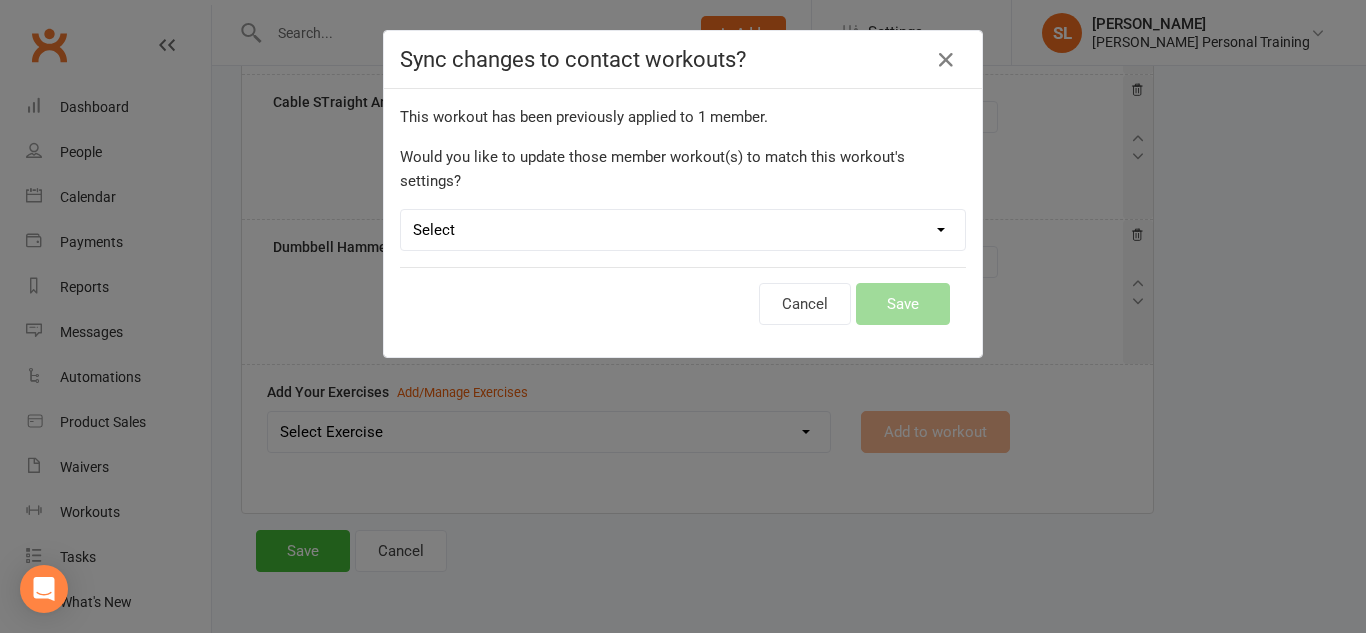select on "workout_and_exercises" 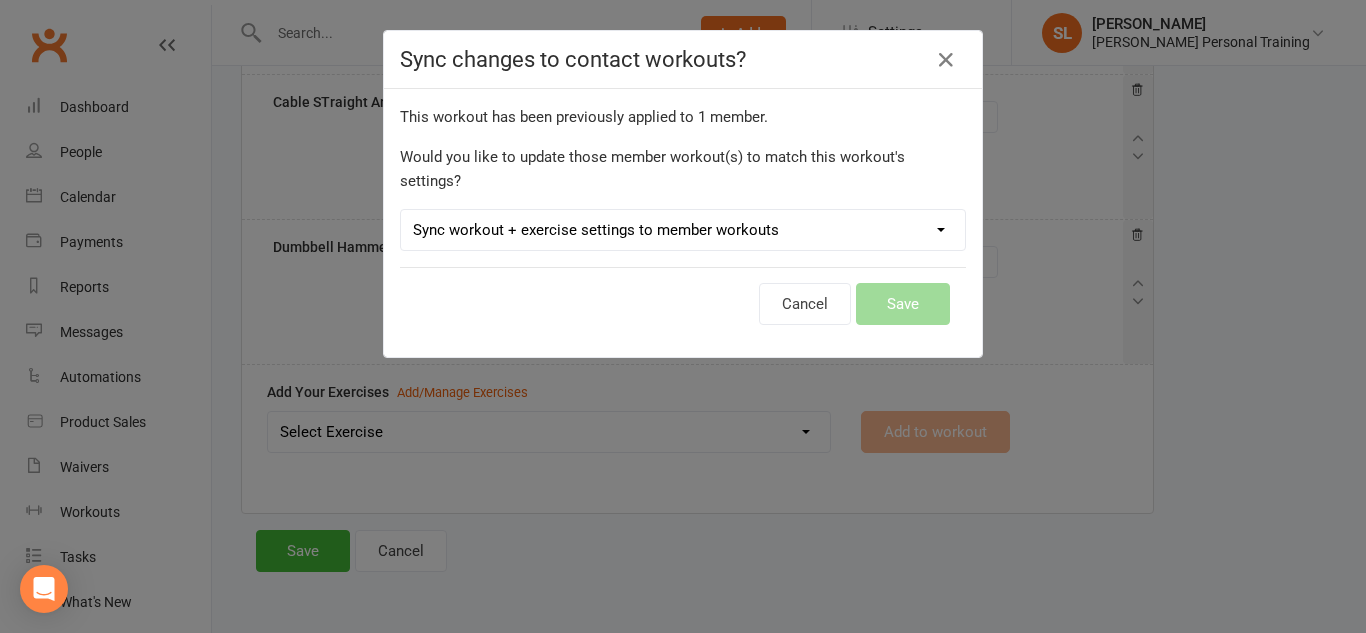 click on "Select Leave member workouts unchanged Sync workout + exercise settings to member workouts Sync workout changes only to member workouts" at bounding box center [683, 230] 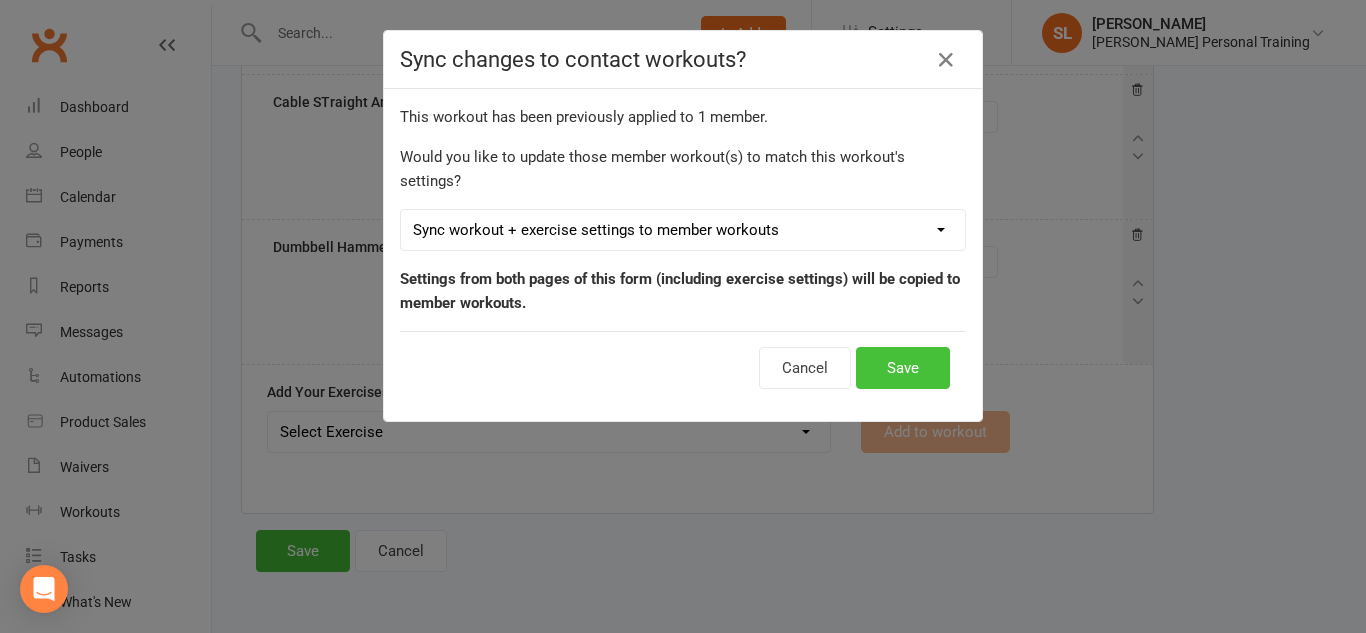 click on "Save" at bounding box center [903, 368] 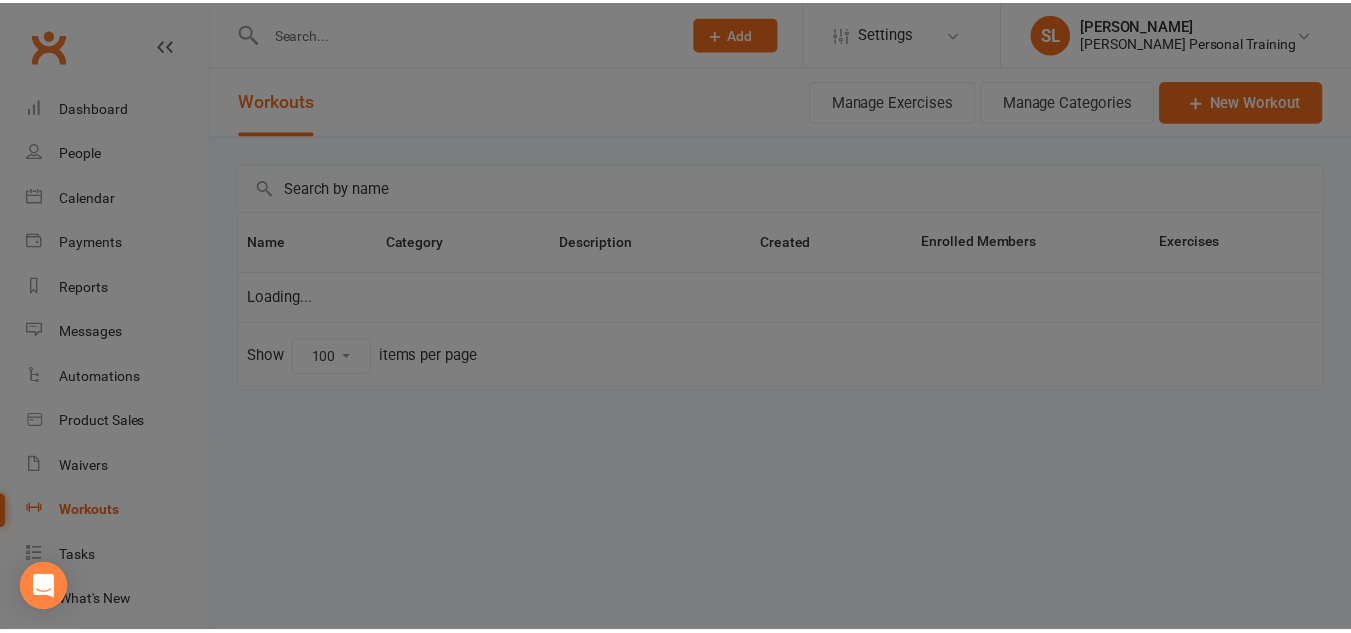 scroll, scrollTop: 0, scrollLeft: 0, axis: both 